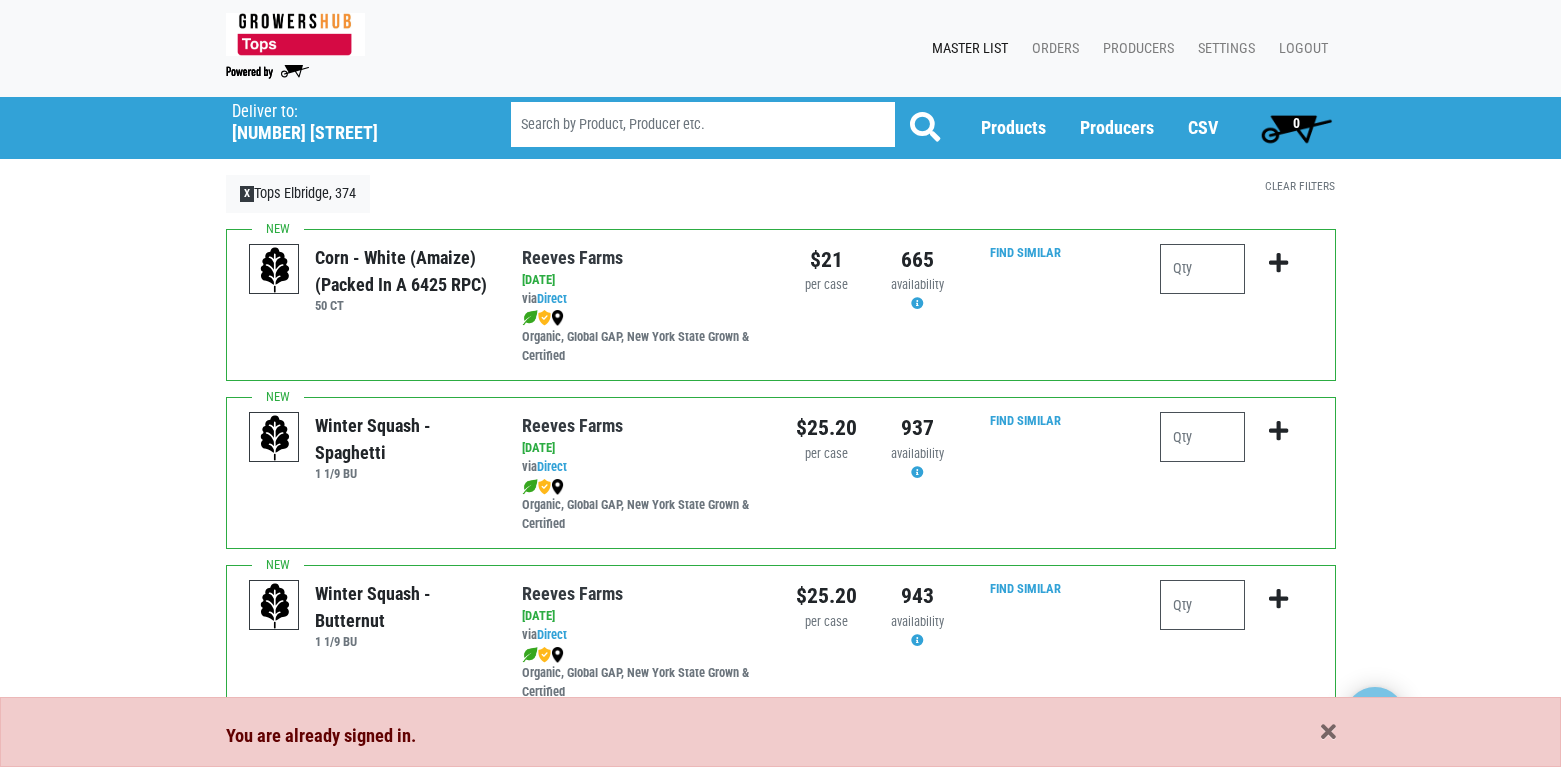 scroll, scrollTop: 0, scrollLeft: 0, axis: both 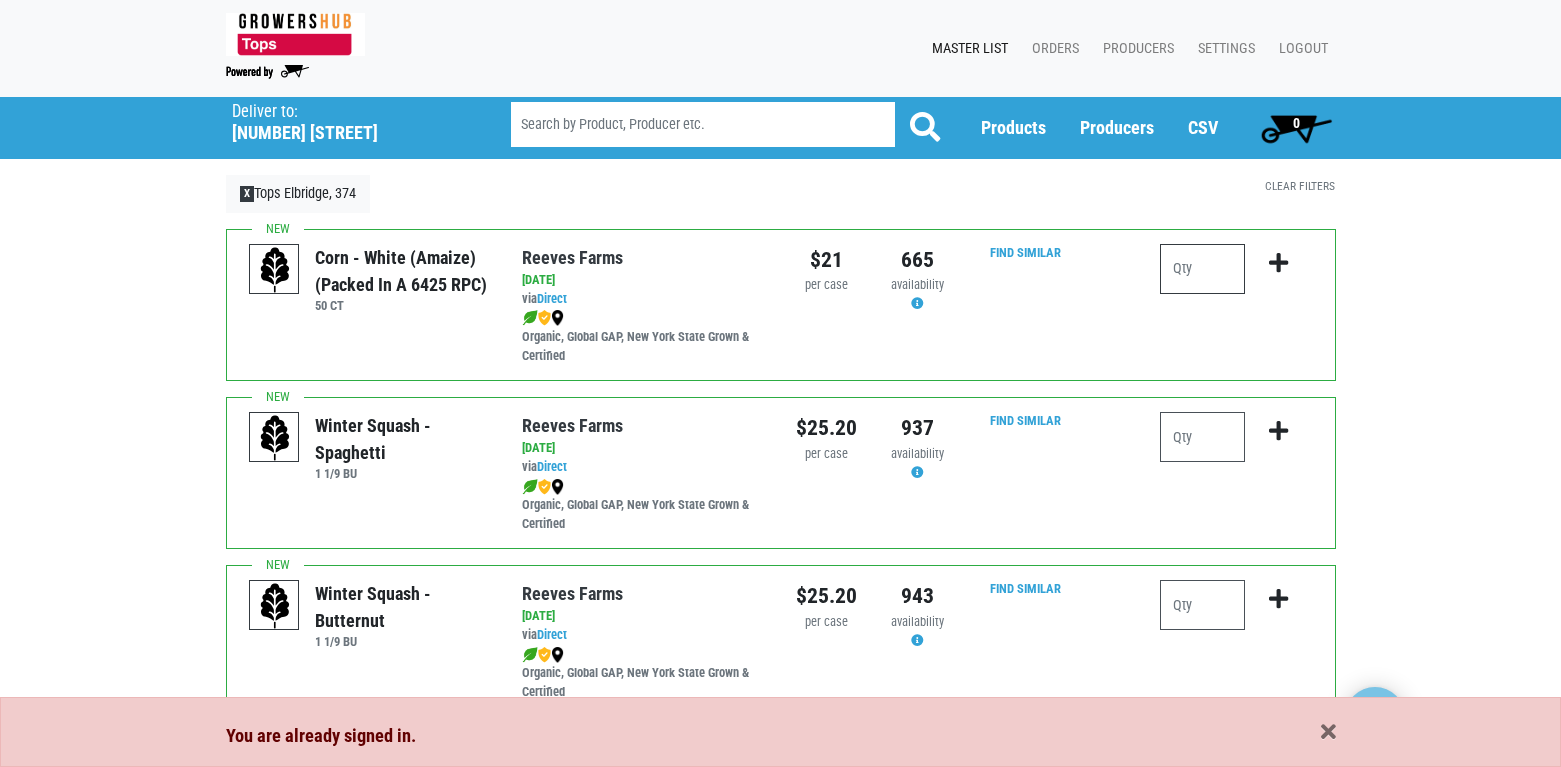 click at bounding box center [1202, 269] 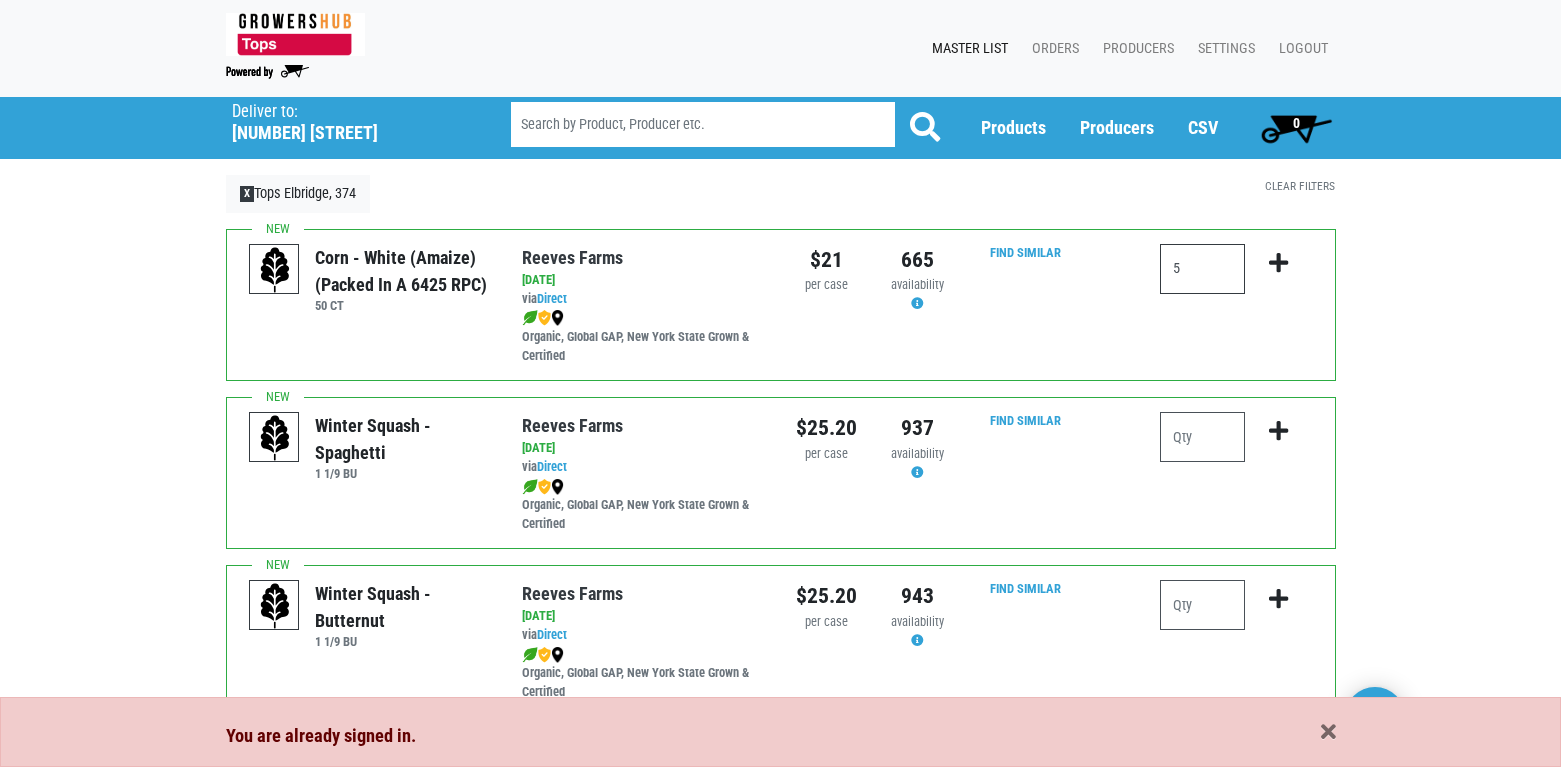 type on "5" 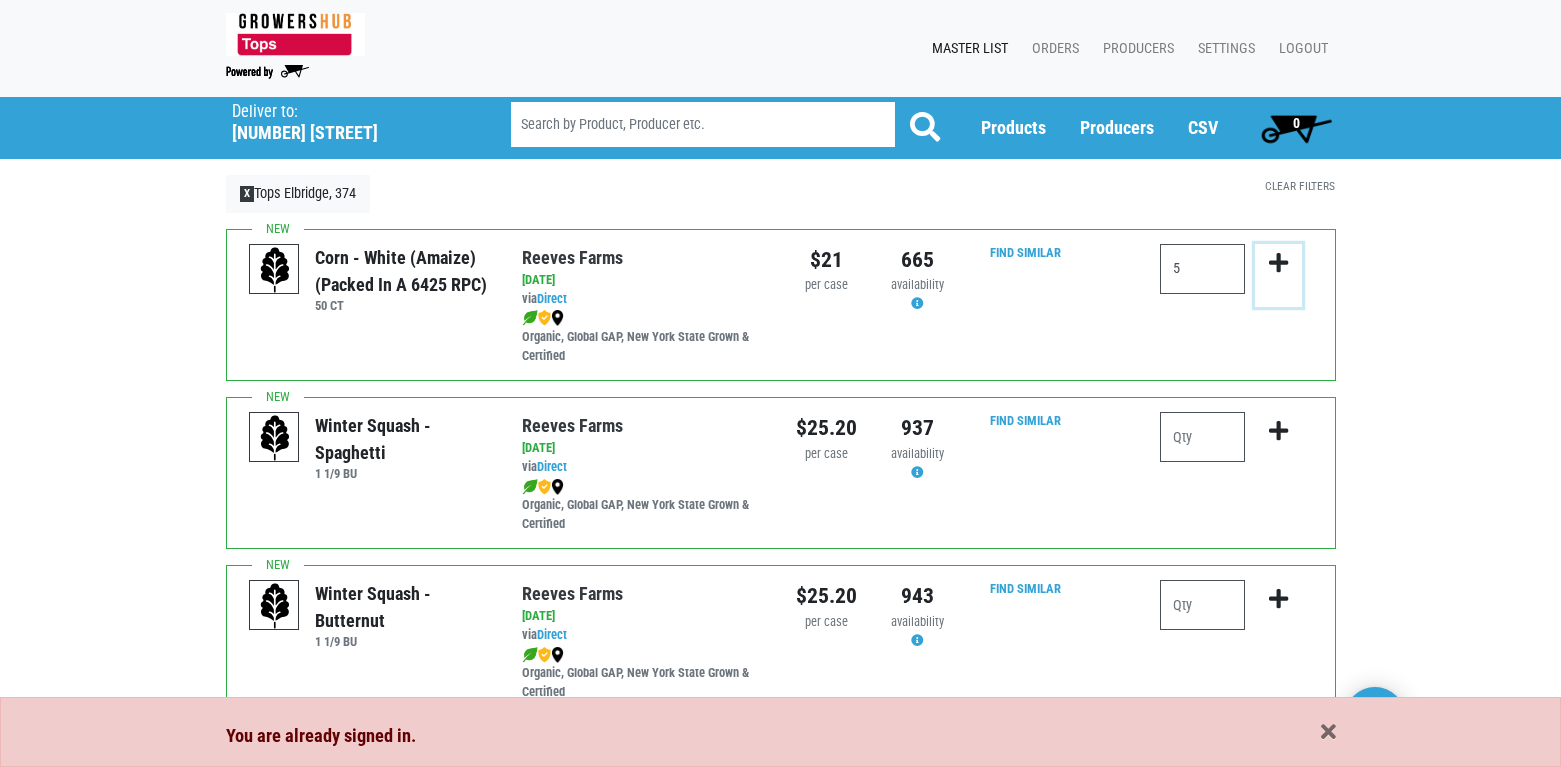 click at bounding box center (1278, 263) 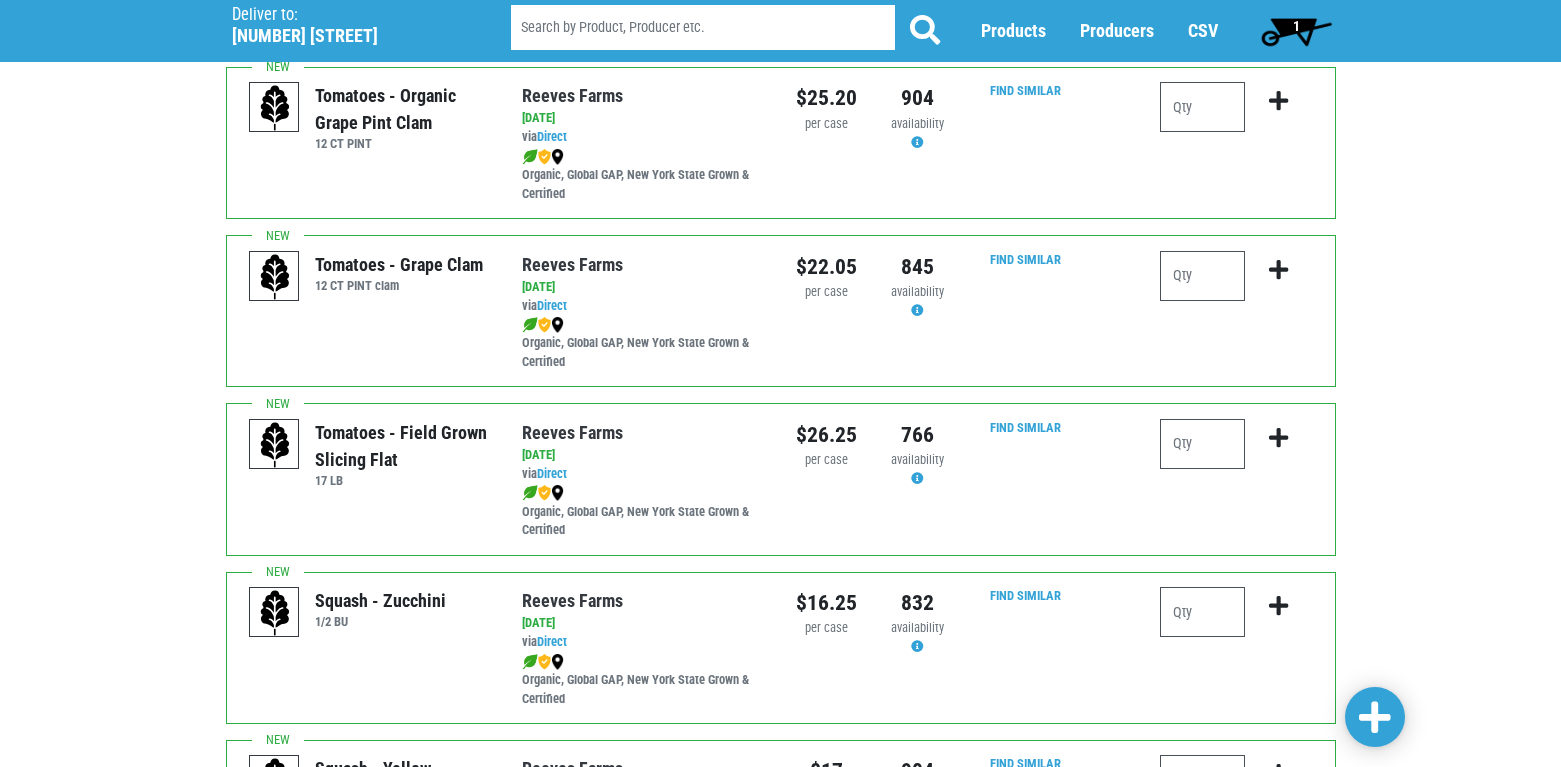 scroll, scrollTop: 1200, scrollLeft: 0, axis: vertical 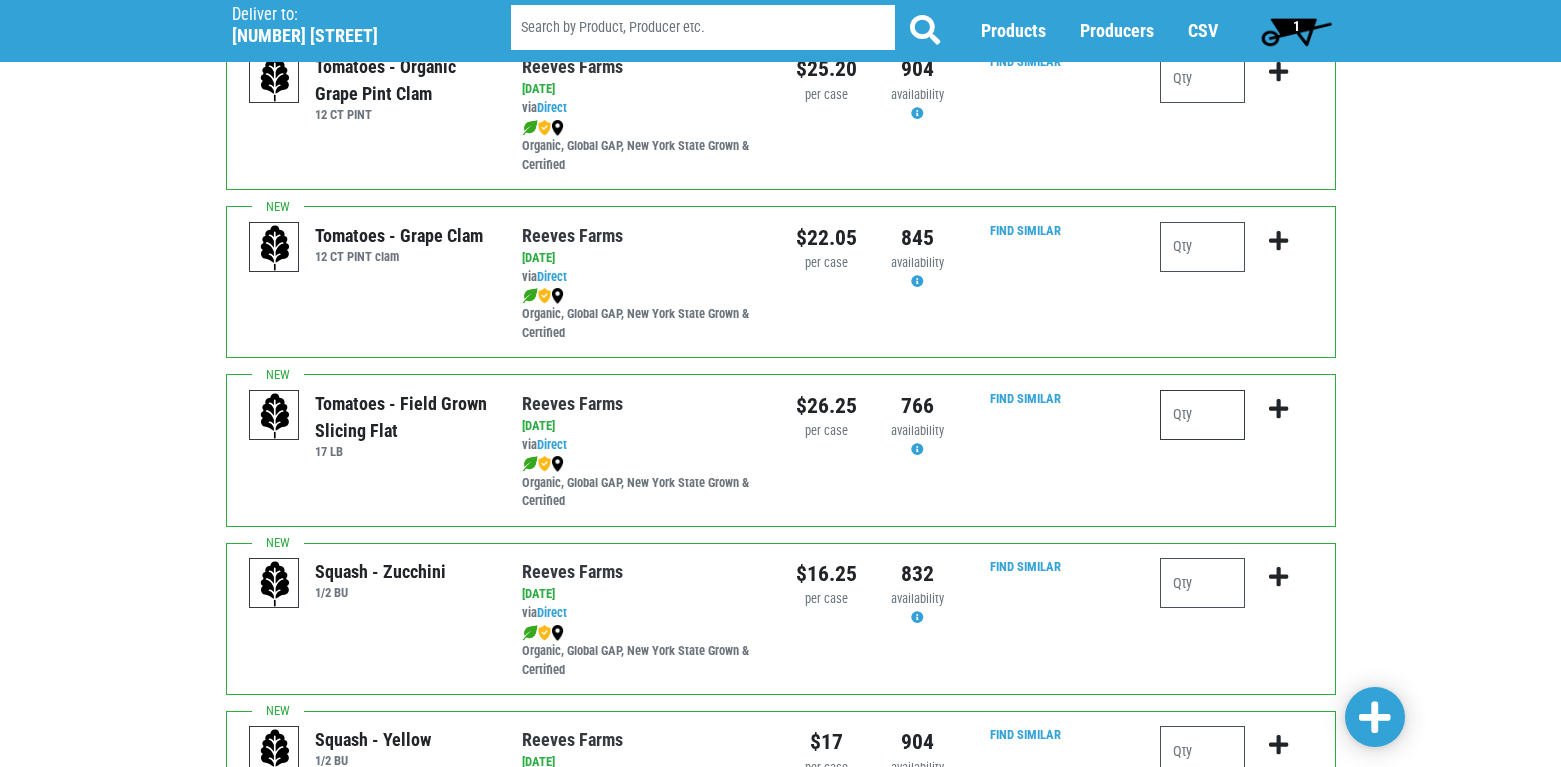 click at bounding box center (1202, 415) 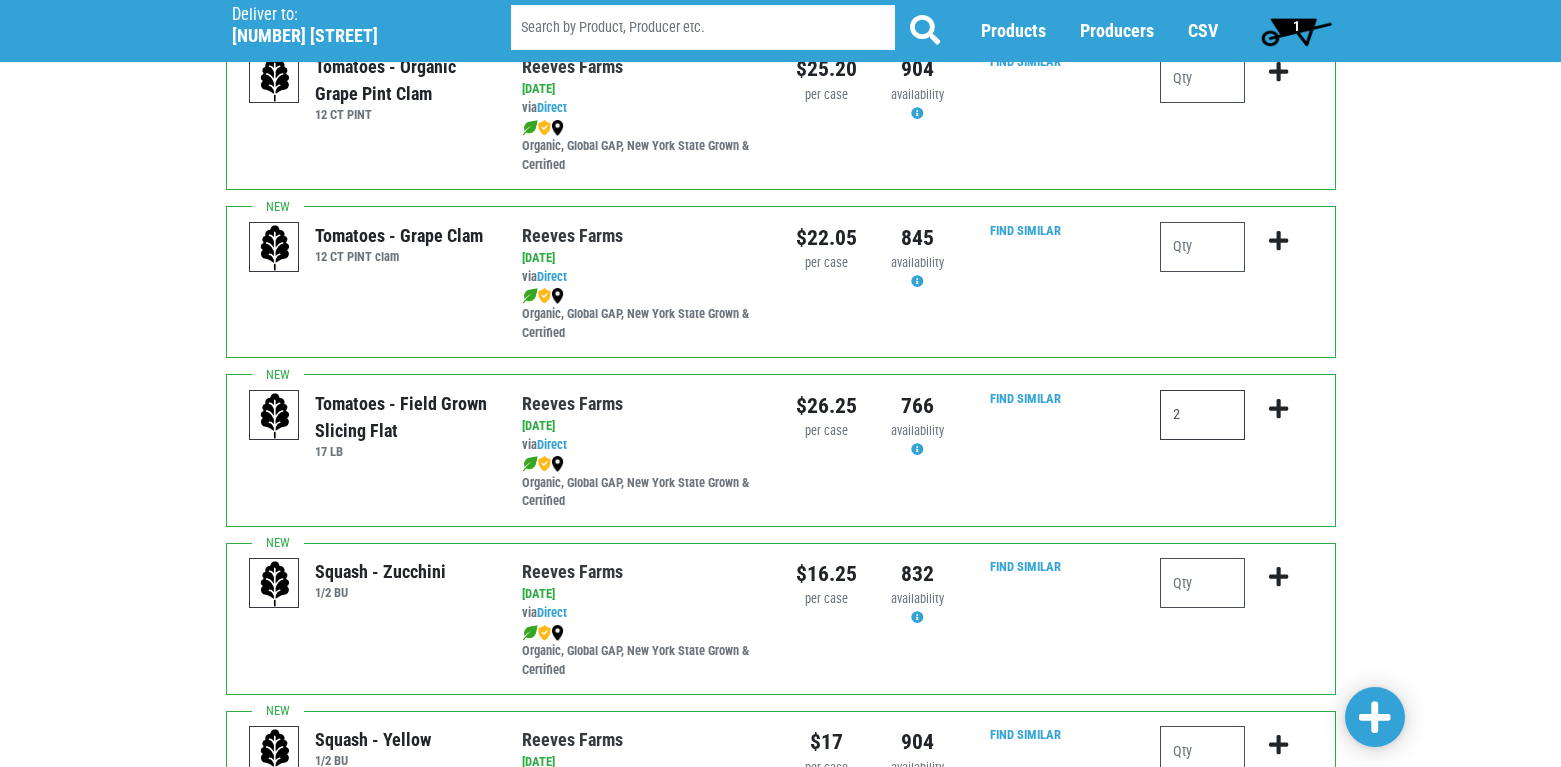 type on "2" 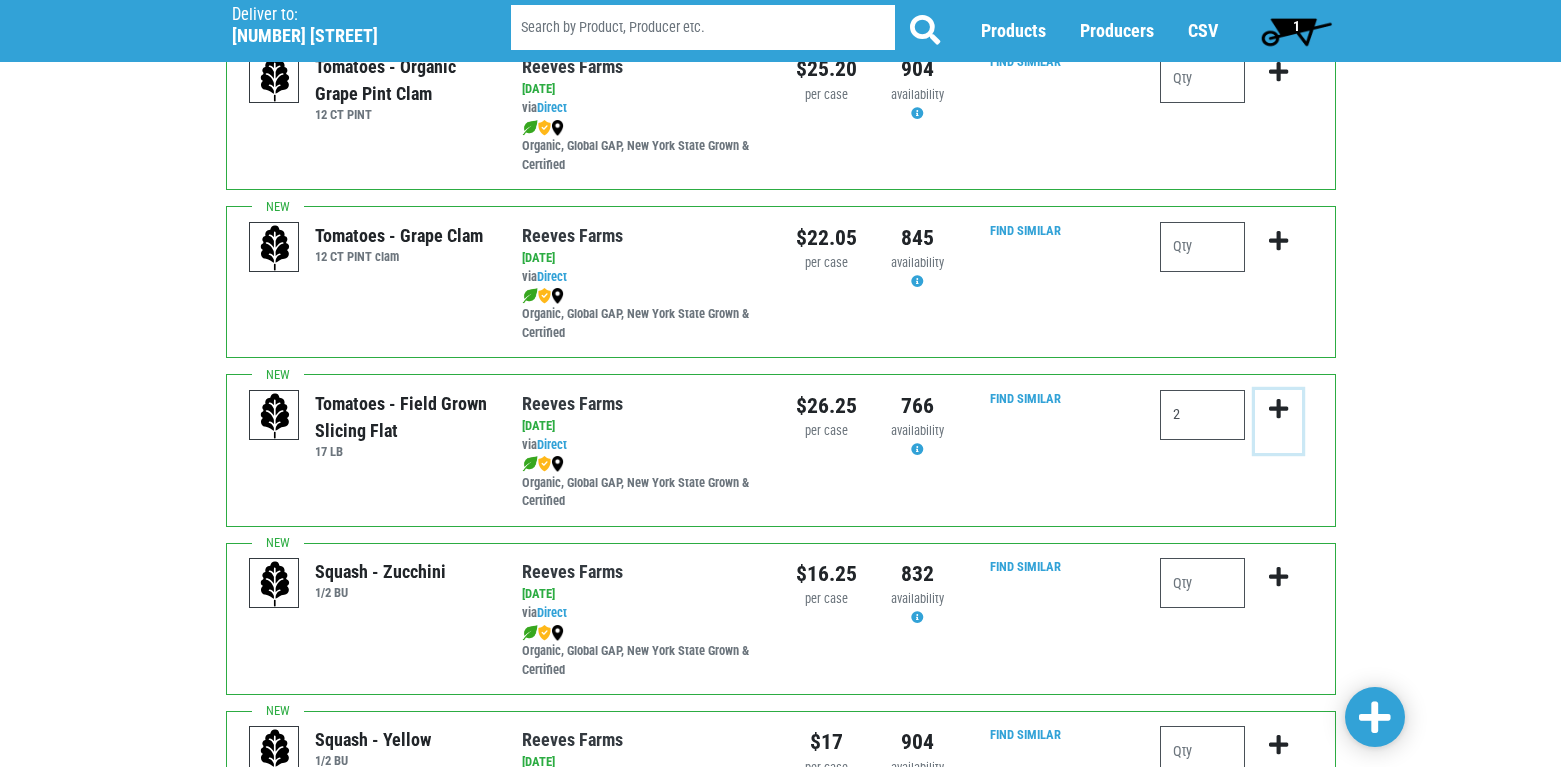click at bounding box center (1278, 409) 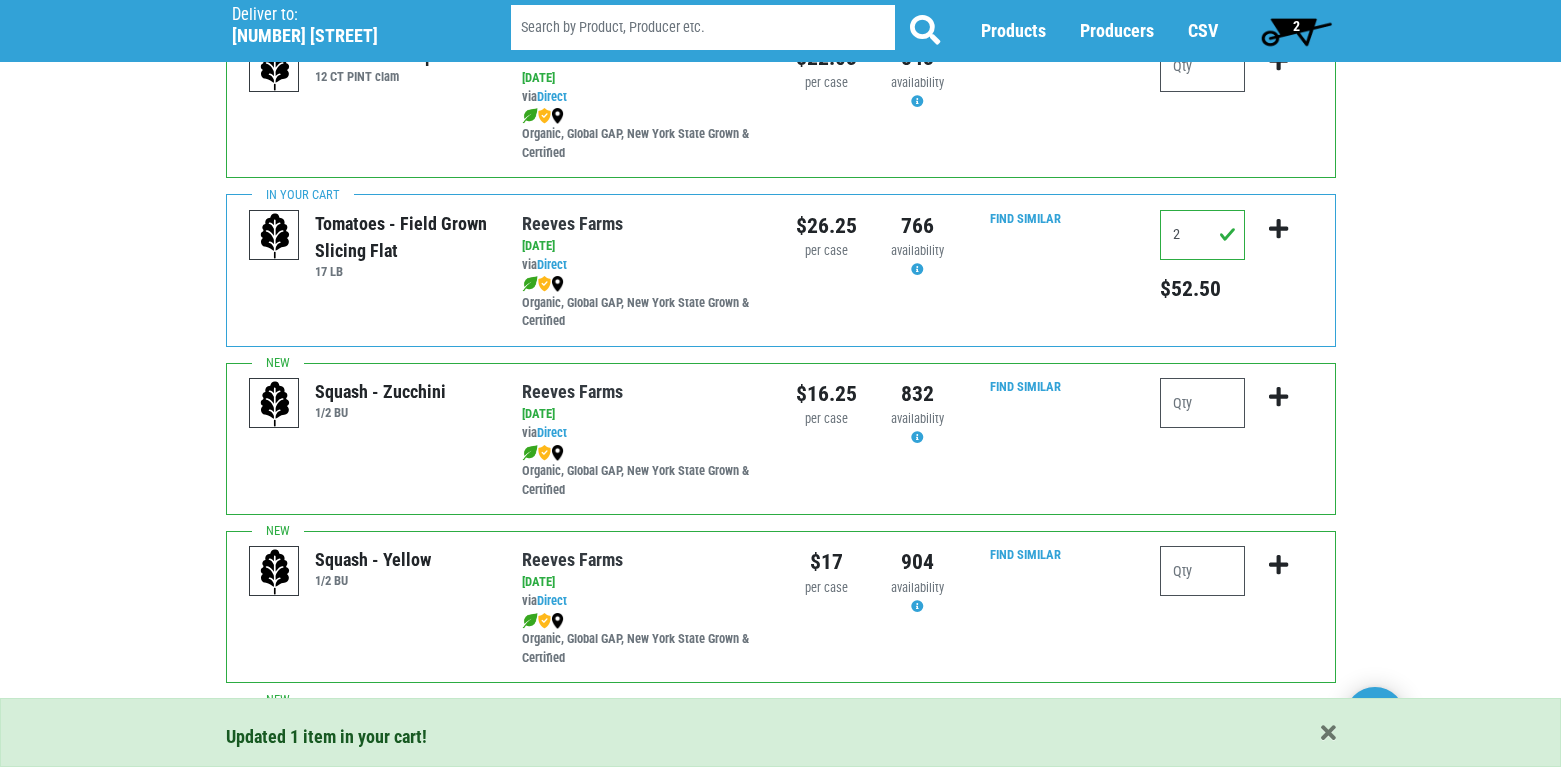 scroll, scrollTop: 1400, scrollLeft: 0, axis: vertical 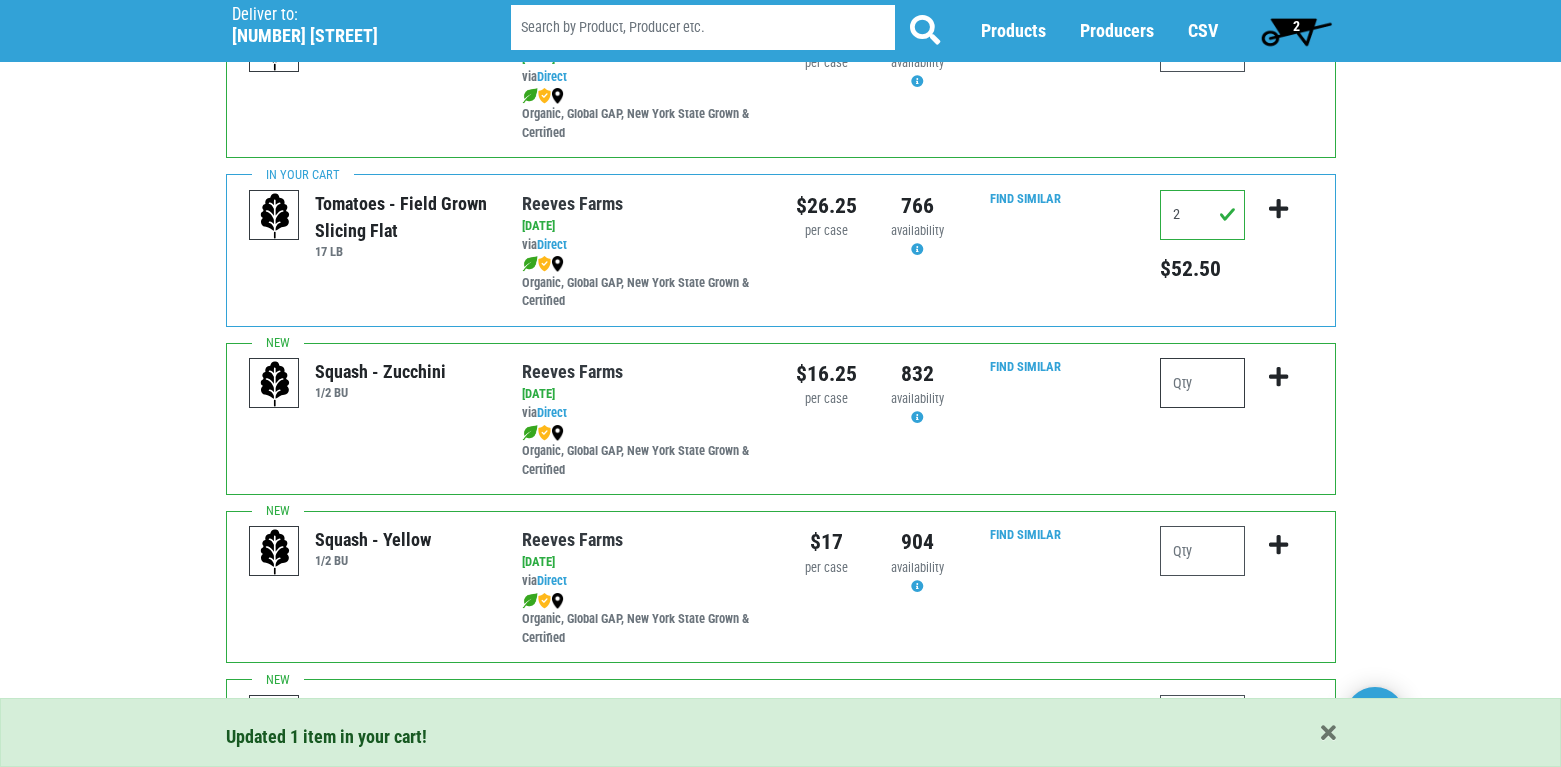 click at bounding box center [1202, 383] 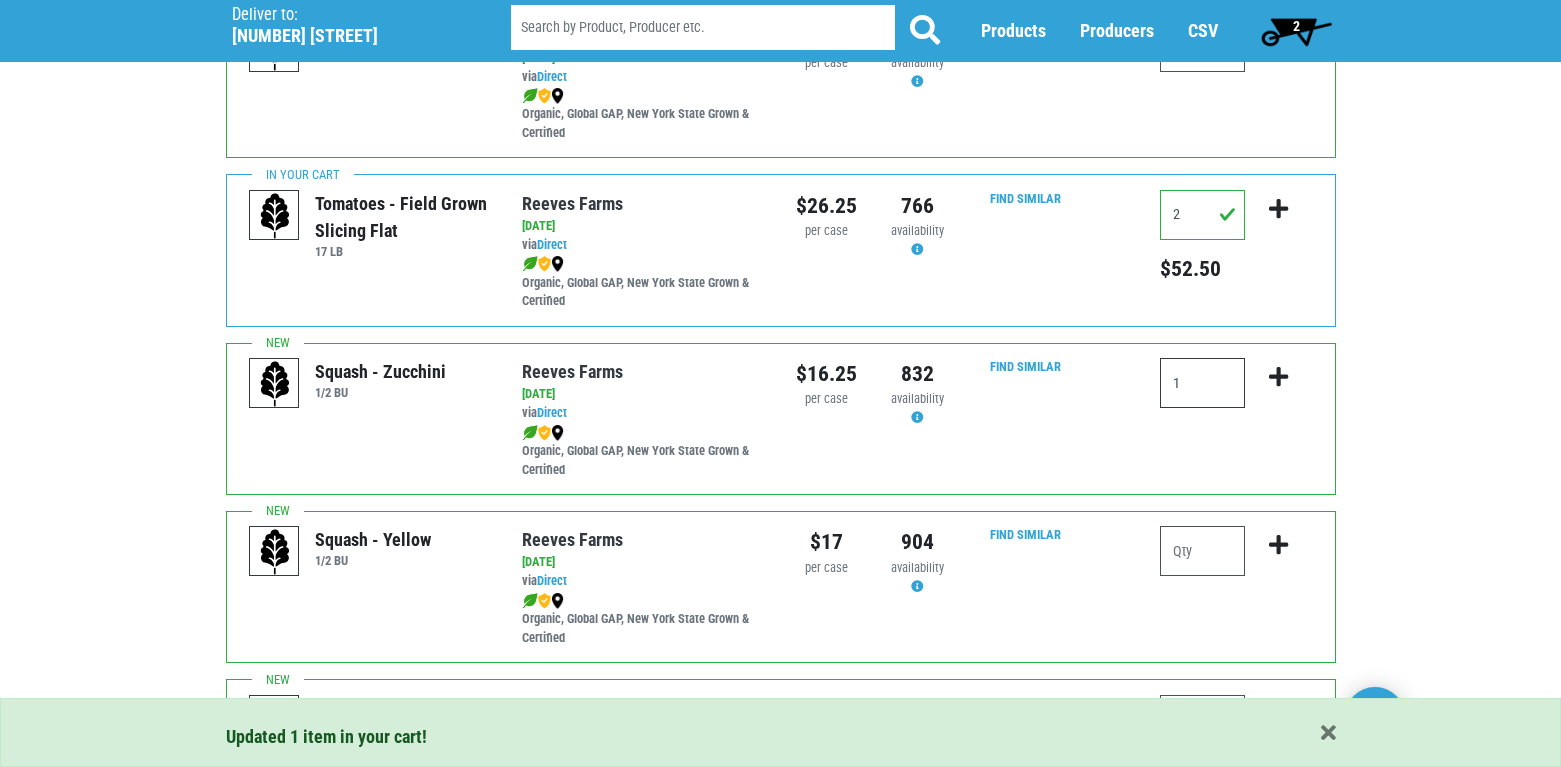 type on "1" 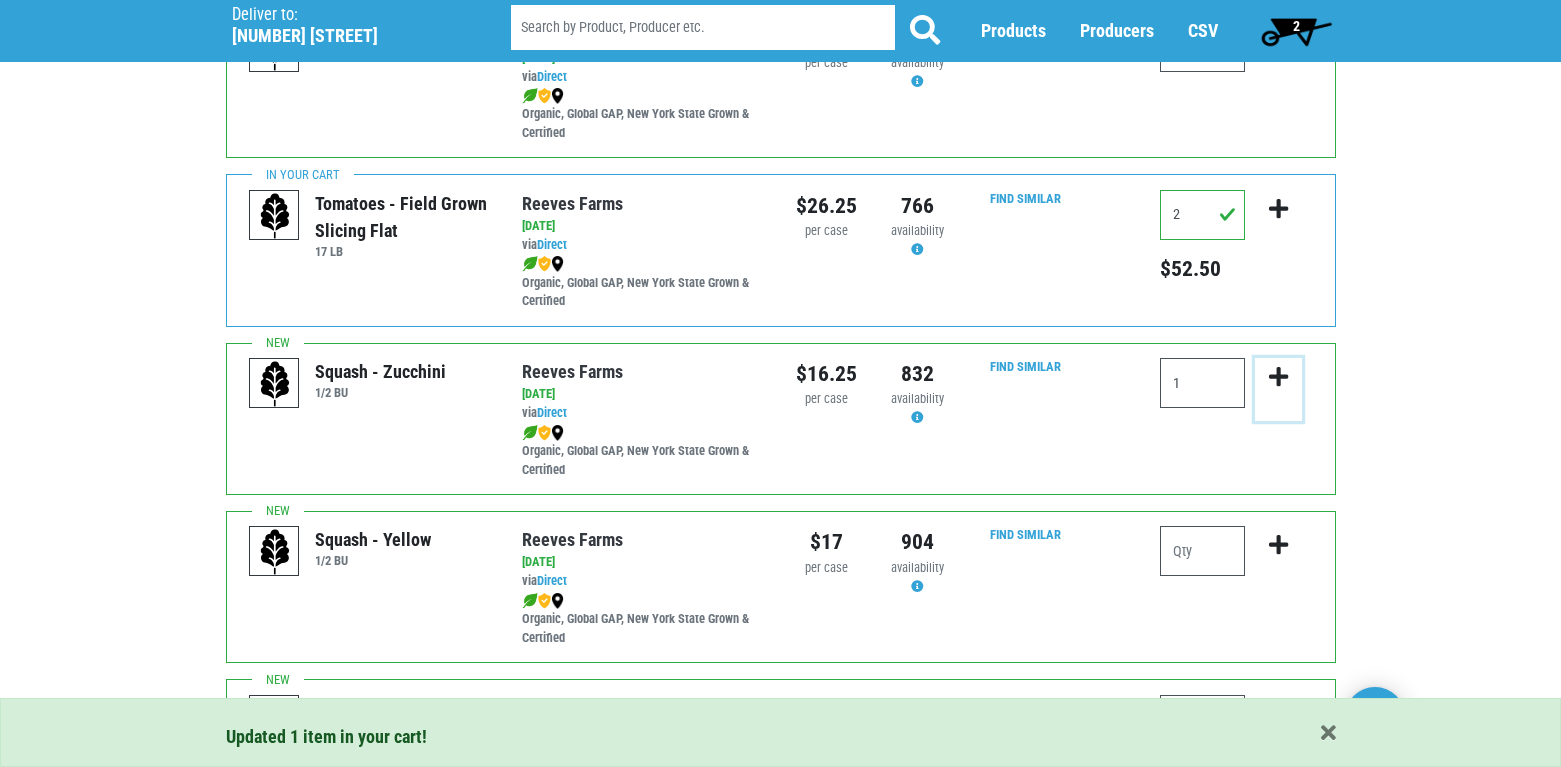 click at bounding box center (1278, 377) 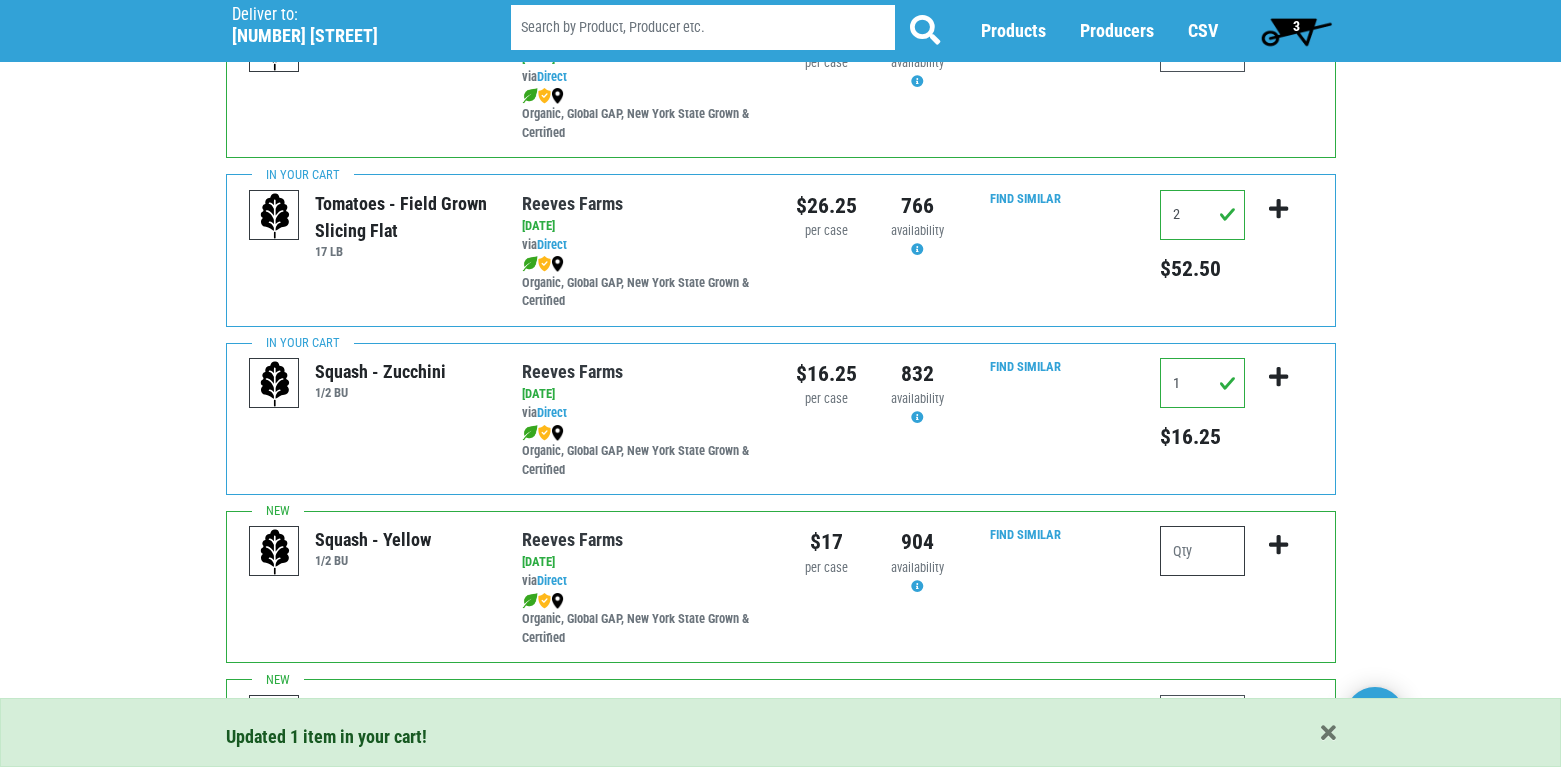 click at bounding box center [1202, 551] 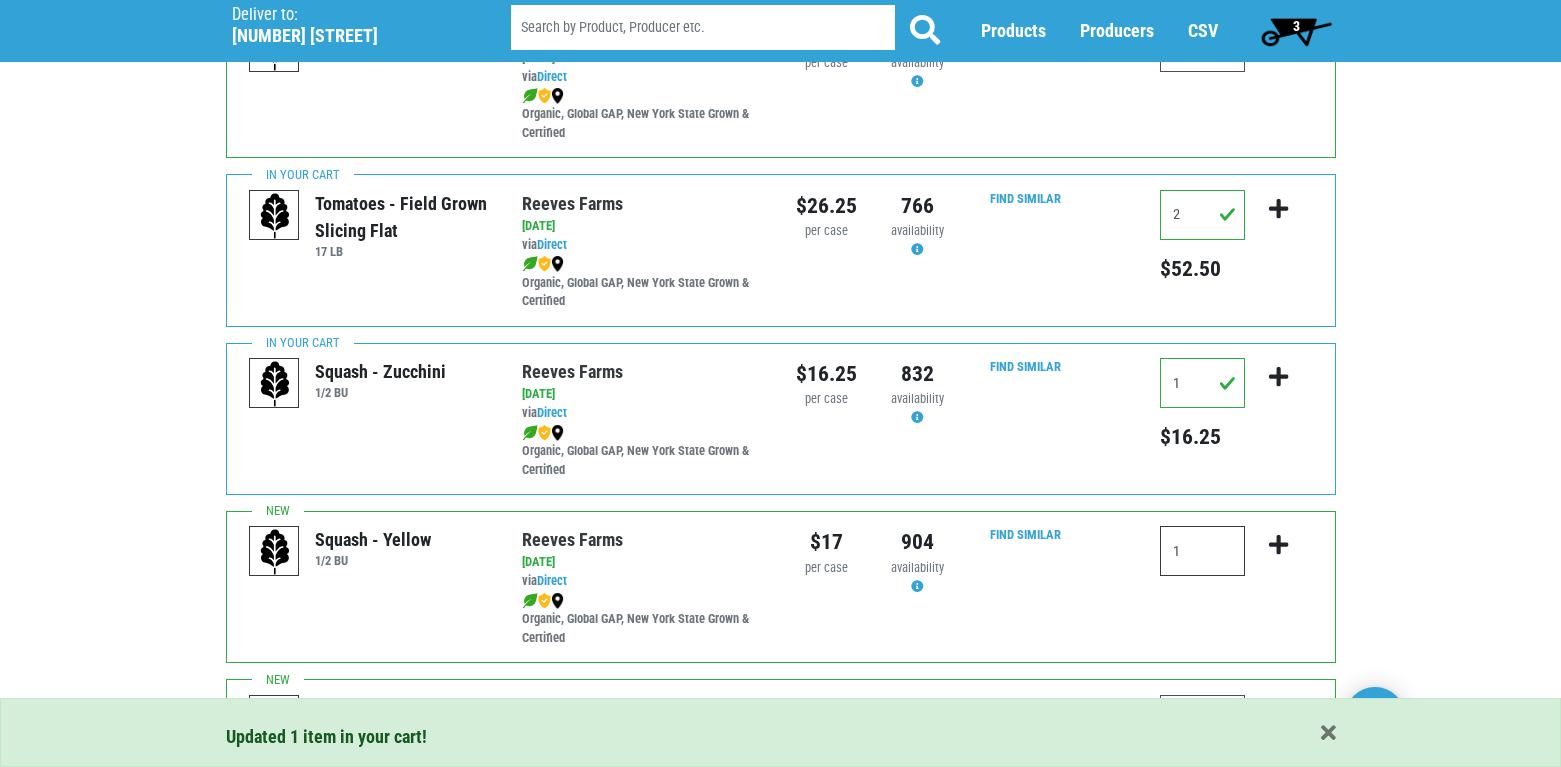 type on "1" 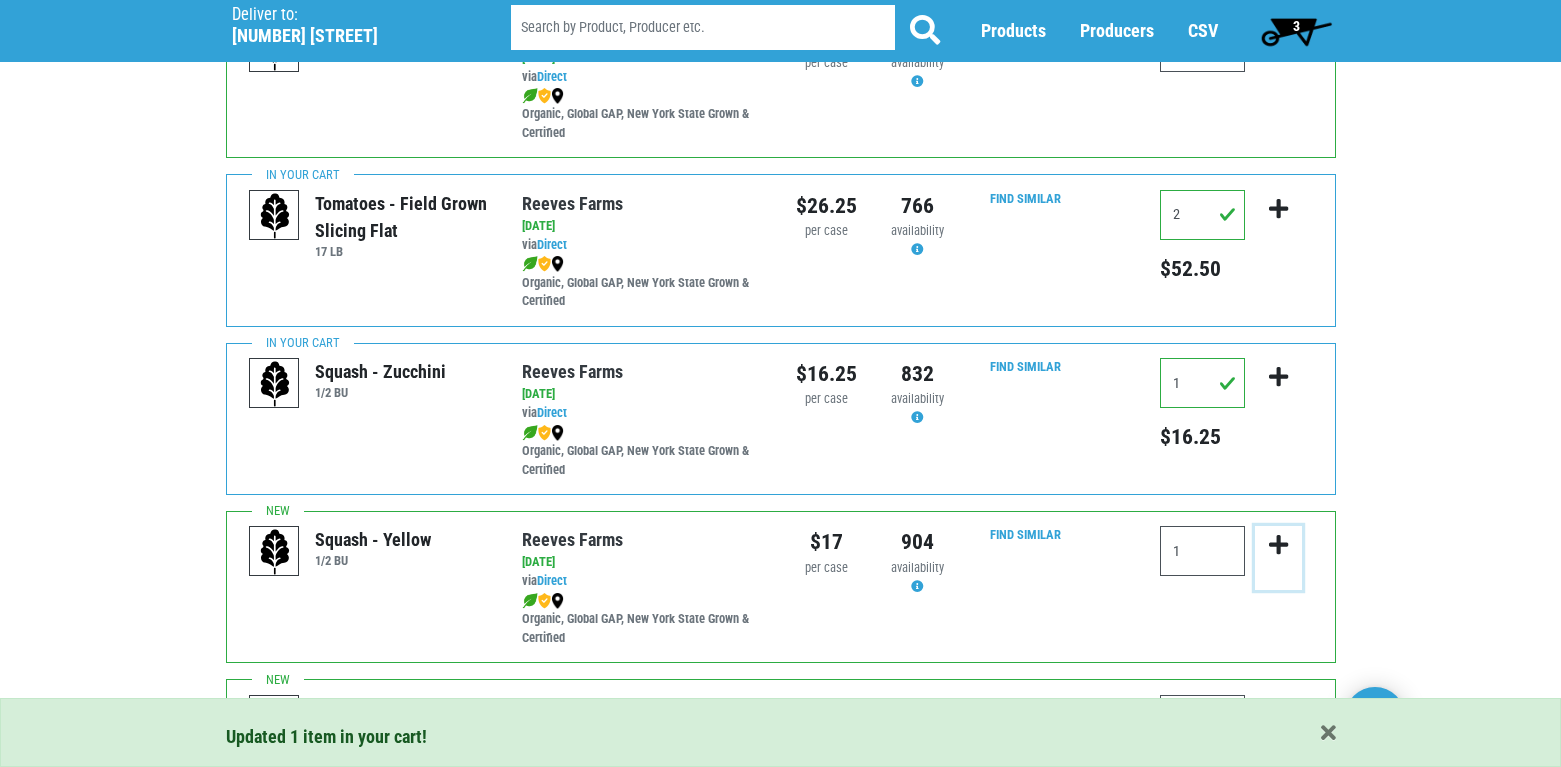 click at bounding box center [1278, 545] 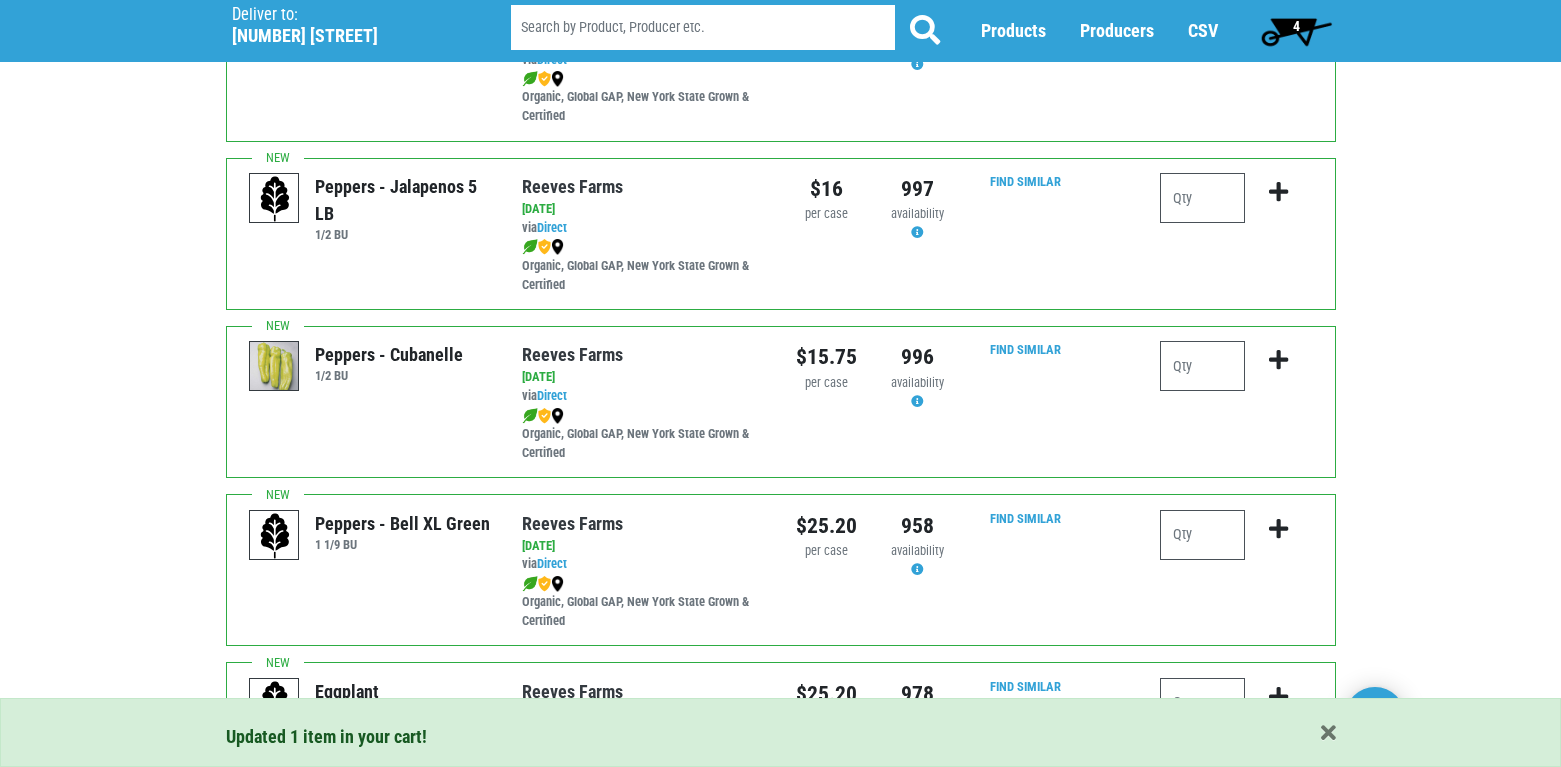 scroll, scrollTop: 2300, scrollLeft: 0, axis: vertical 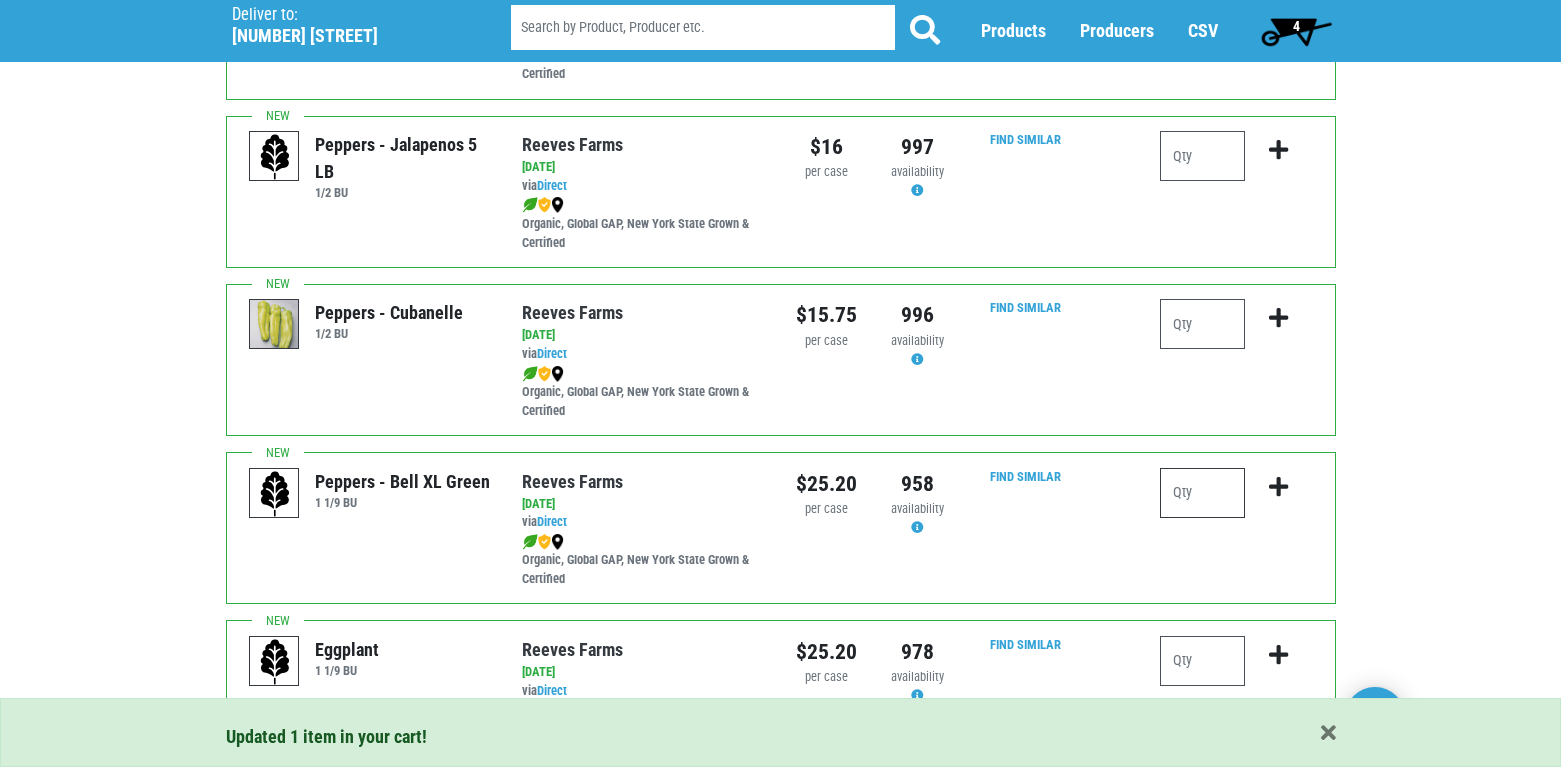 click at bounding box center (1202, 493) 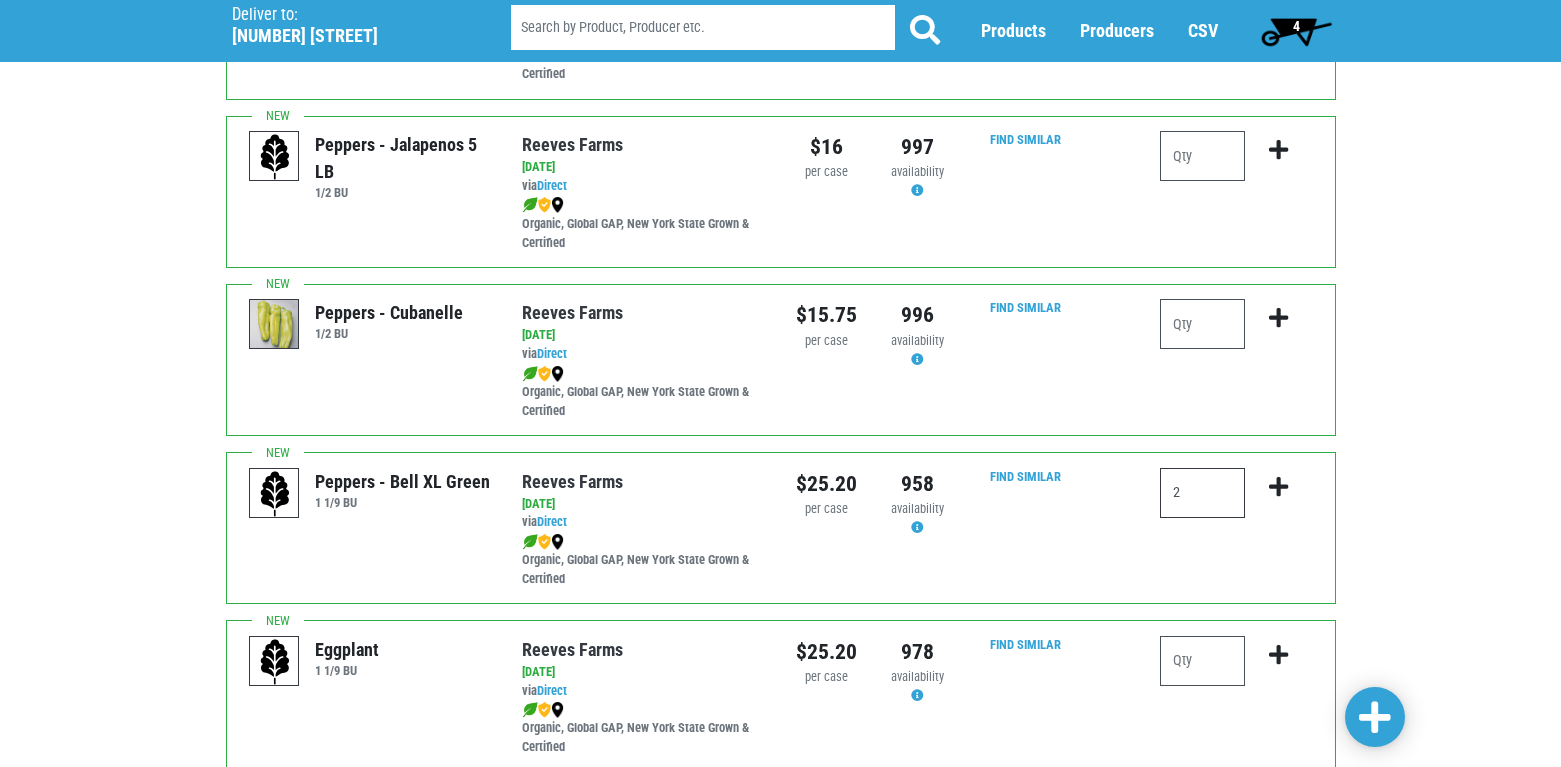 type on "2" 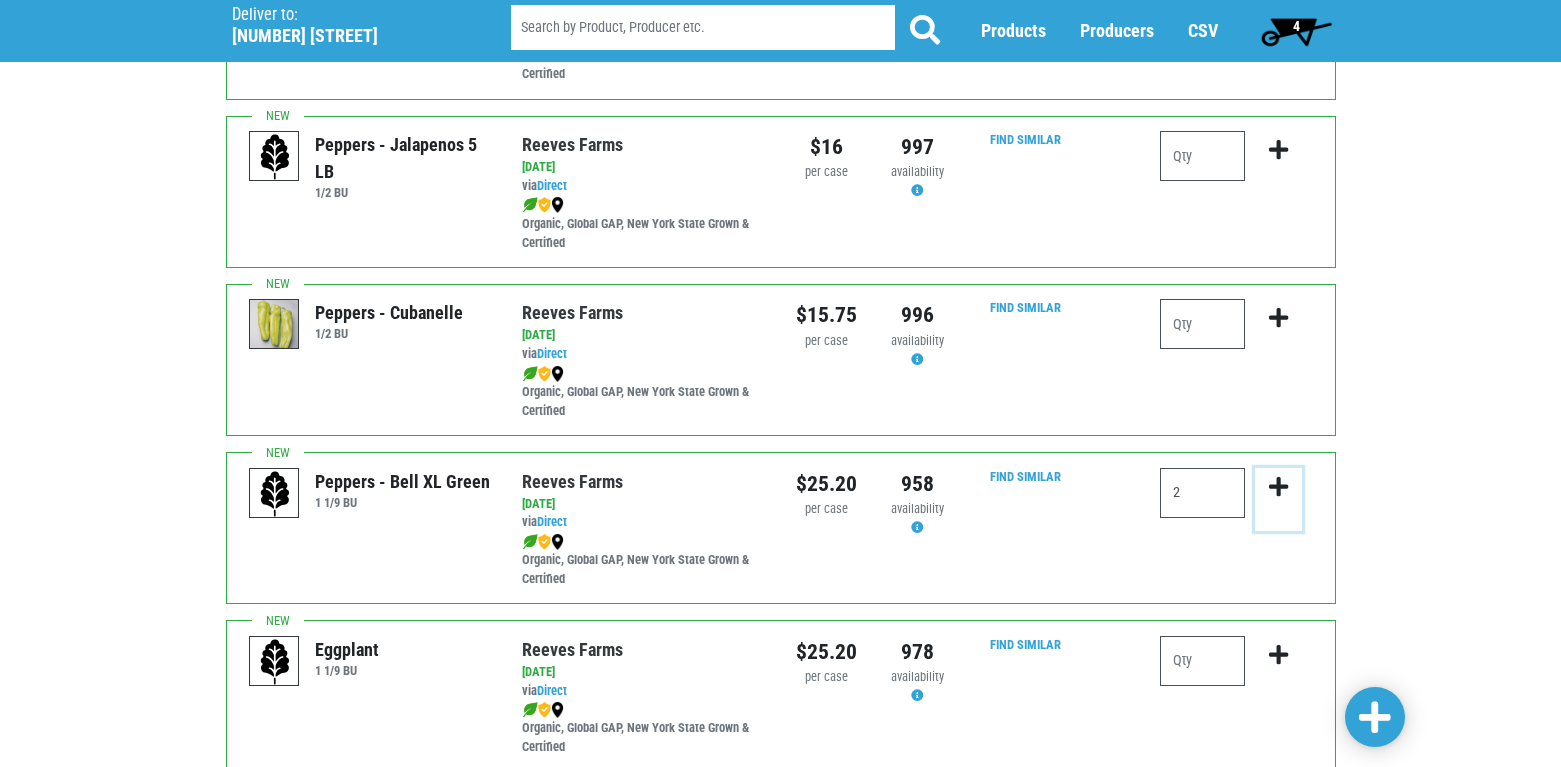 click at bounding box center [1278, 487] 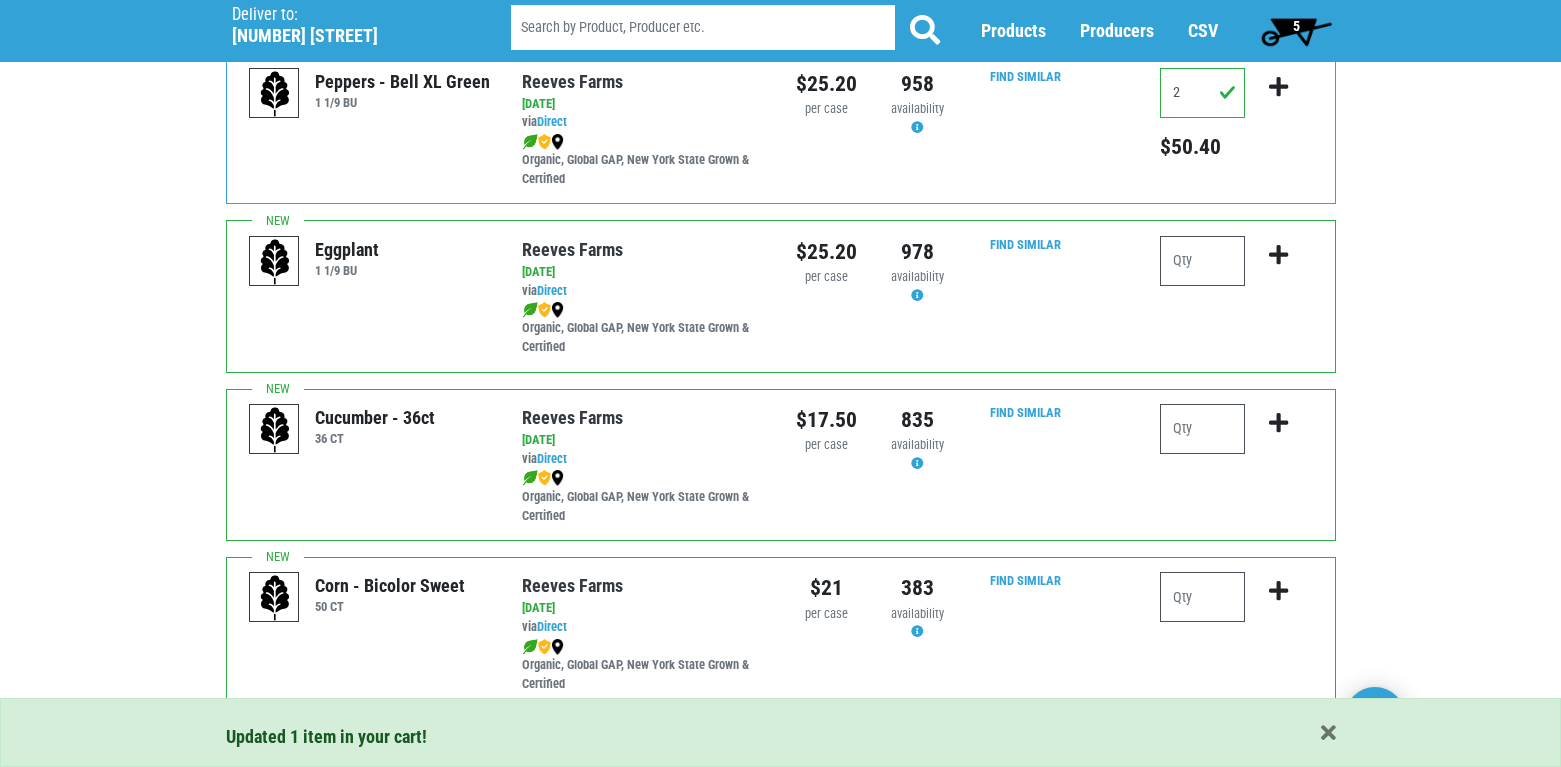 scroll, scrollTop: 2800, scrollLeft: 0, axis: vertical 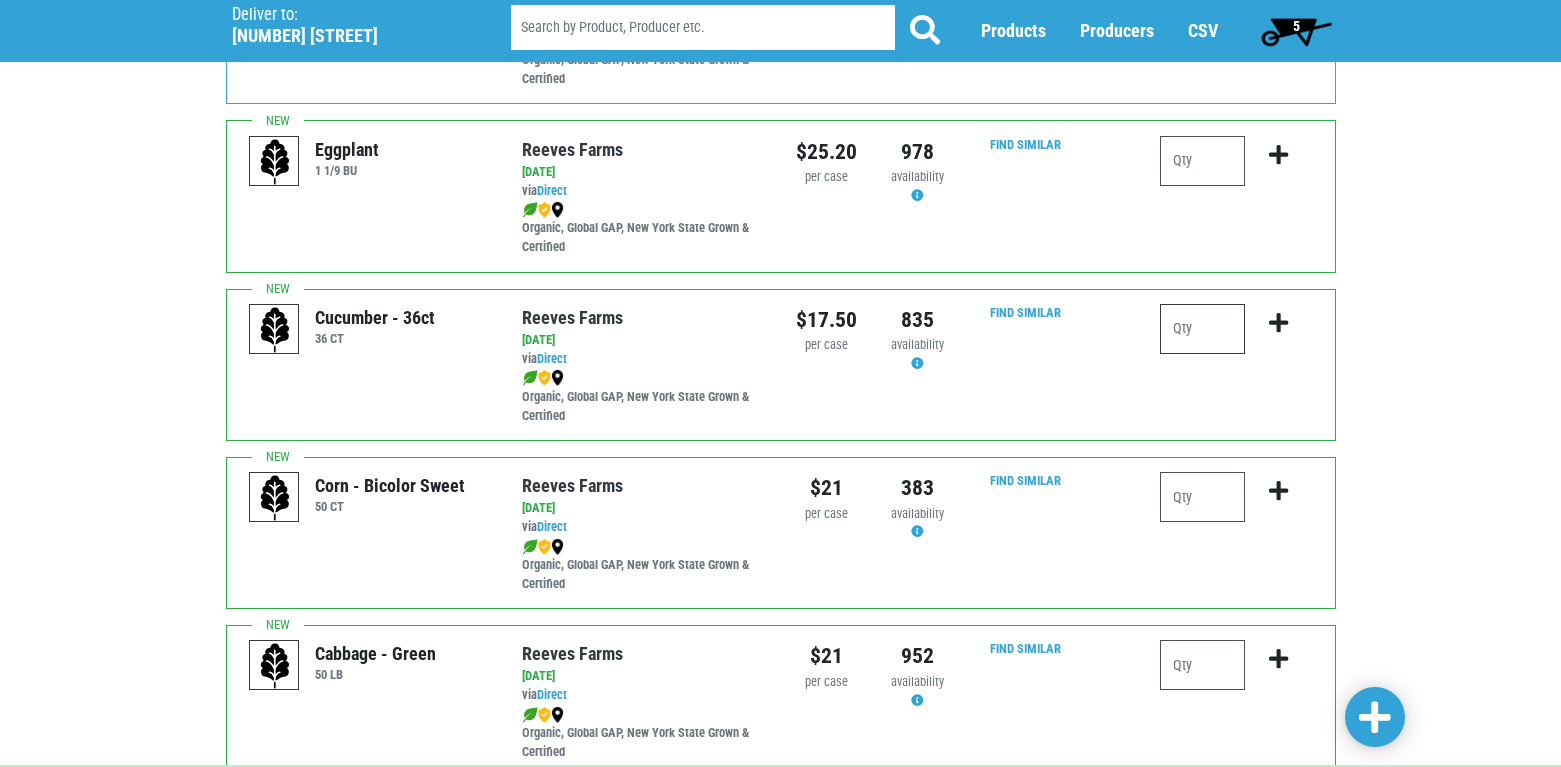 click at bounding box center [1202, 329] 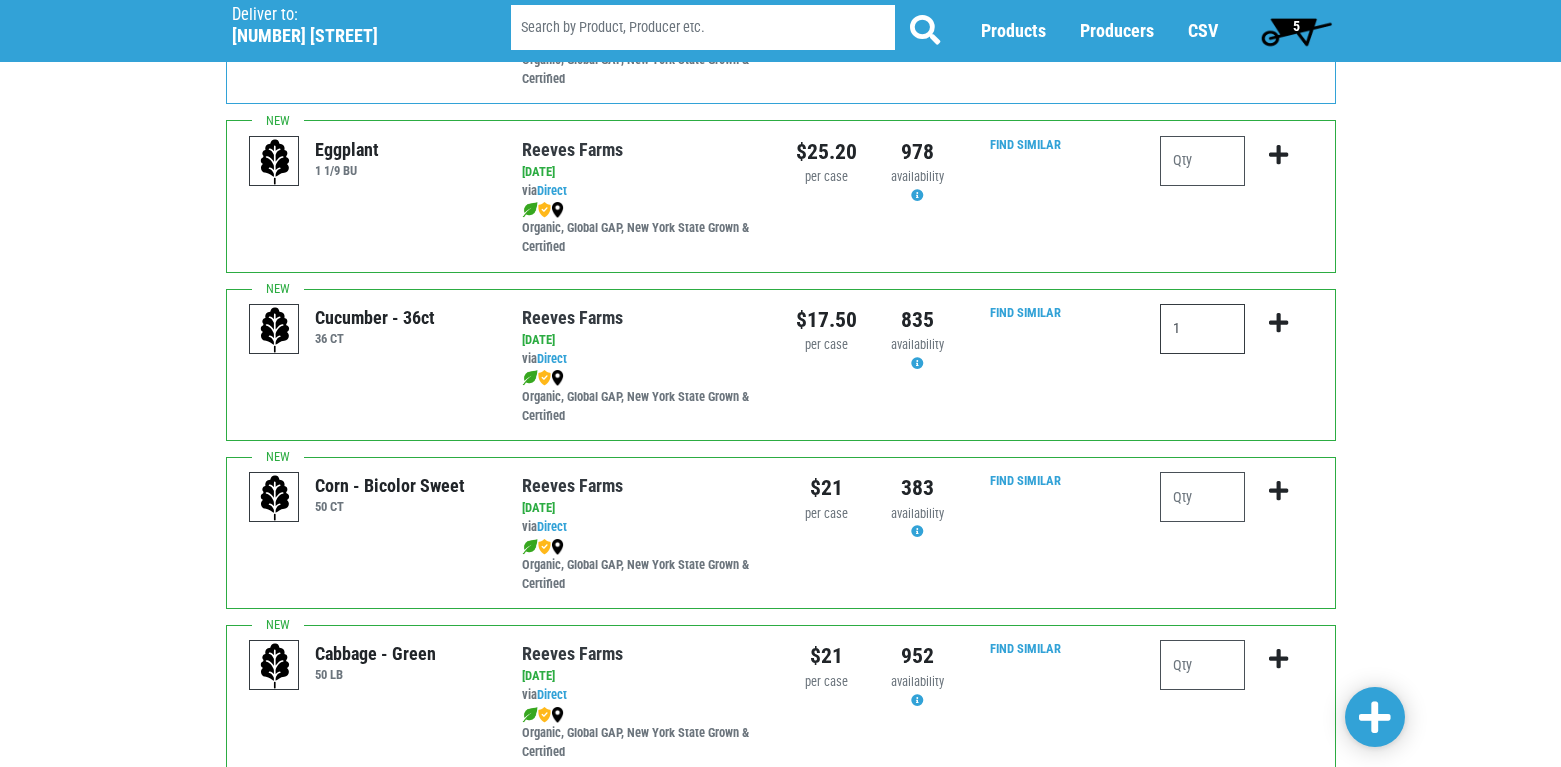 type on "1" 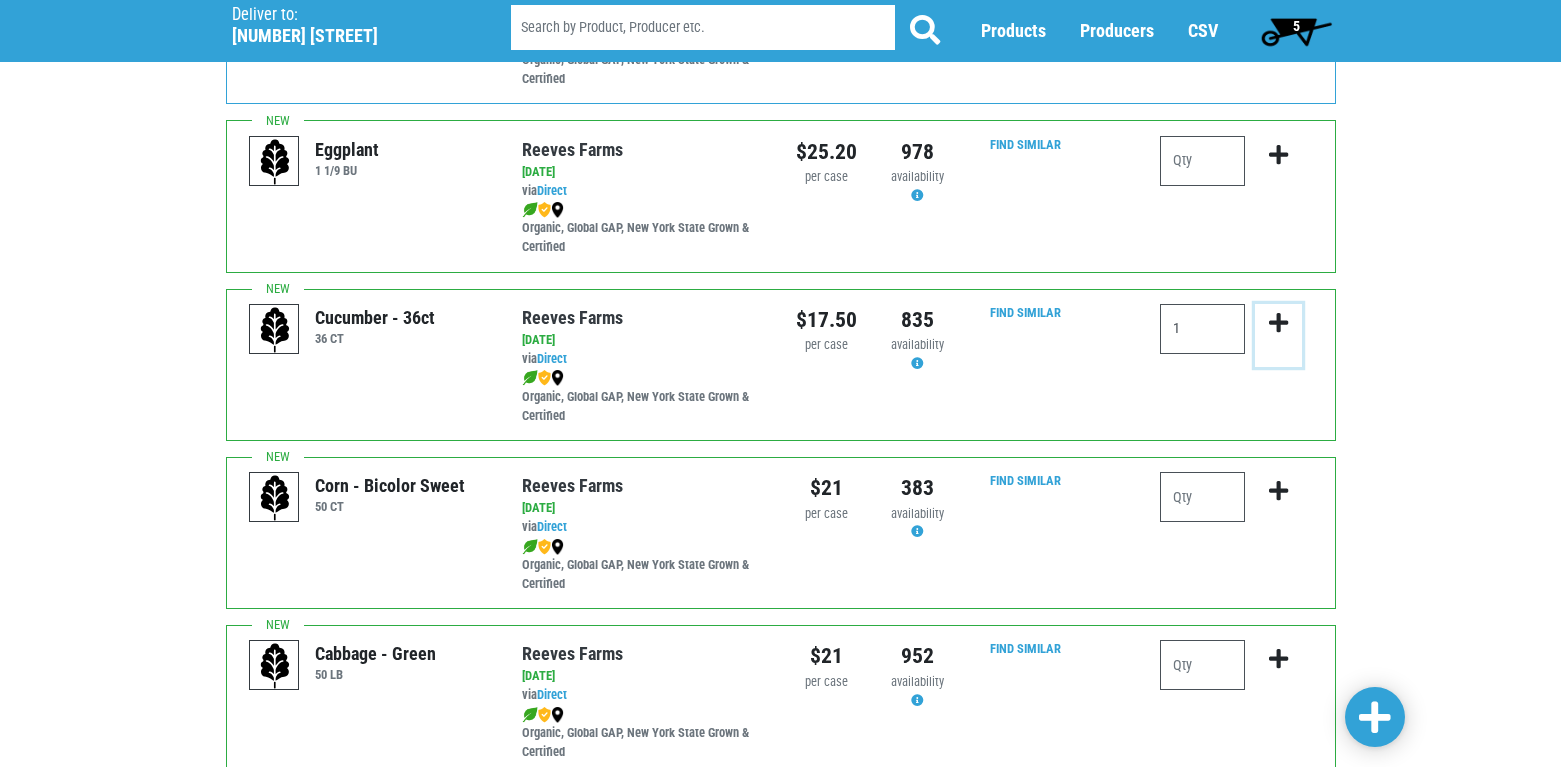 click at bounding box center [1278, 323] 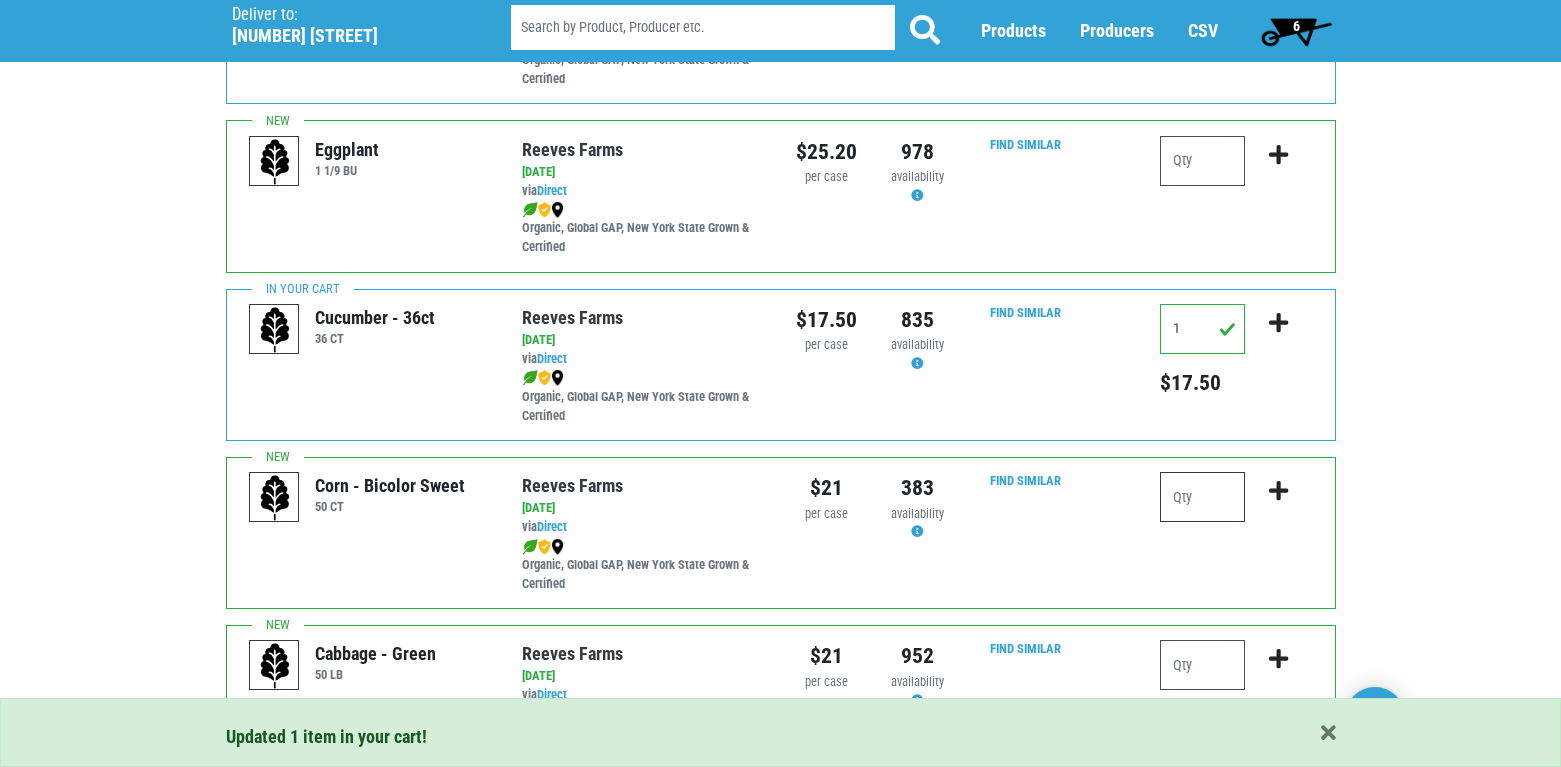 click at bounding box center [1202, 497] 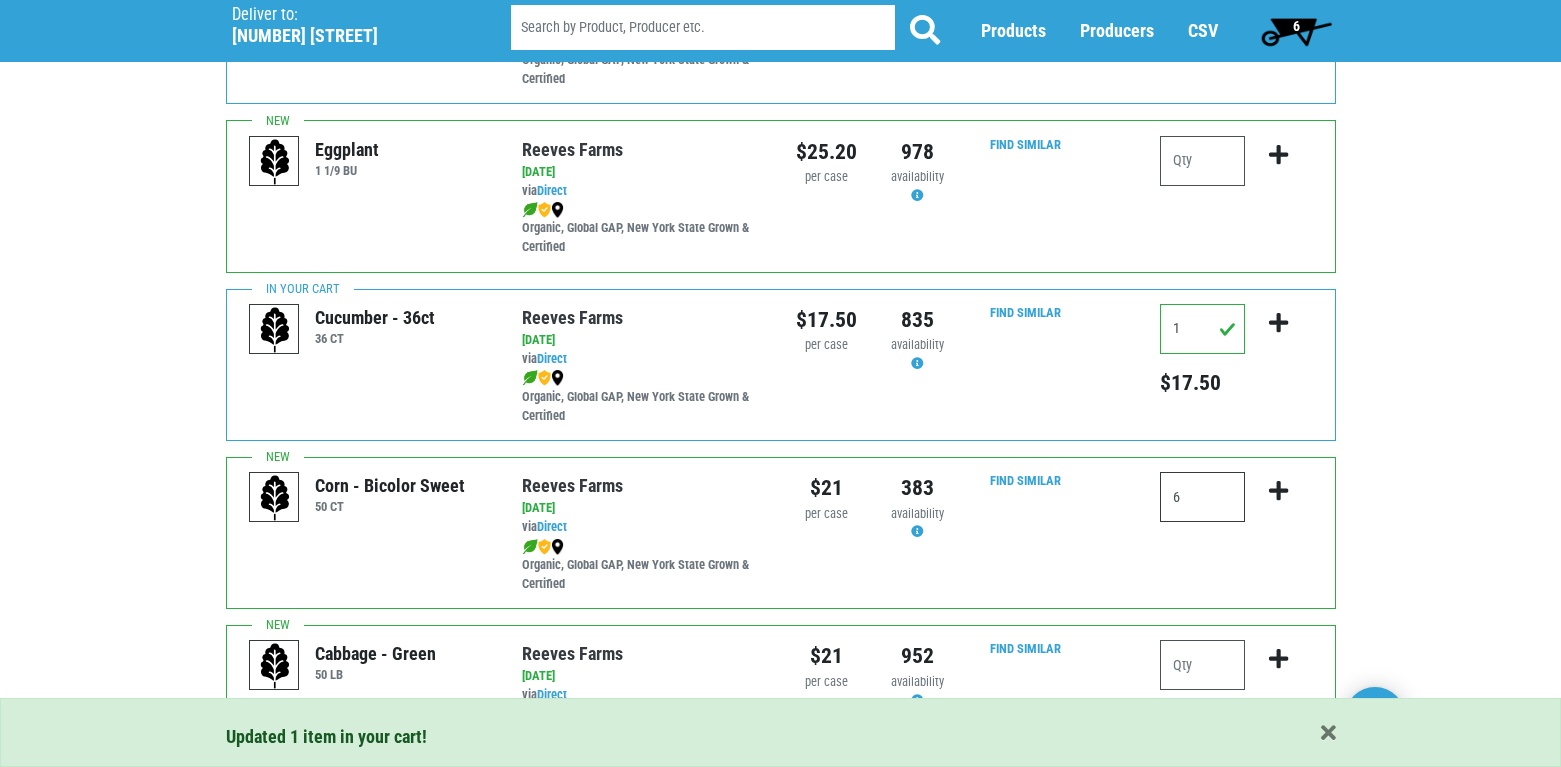 type on "6" 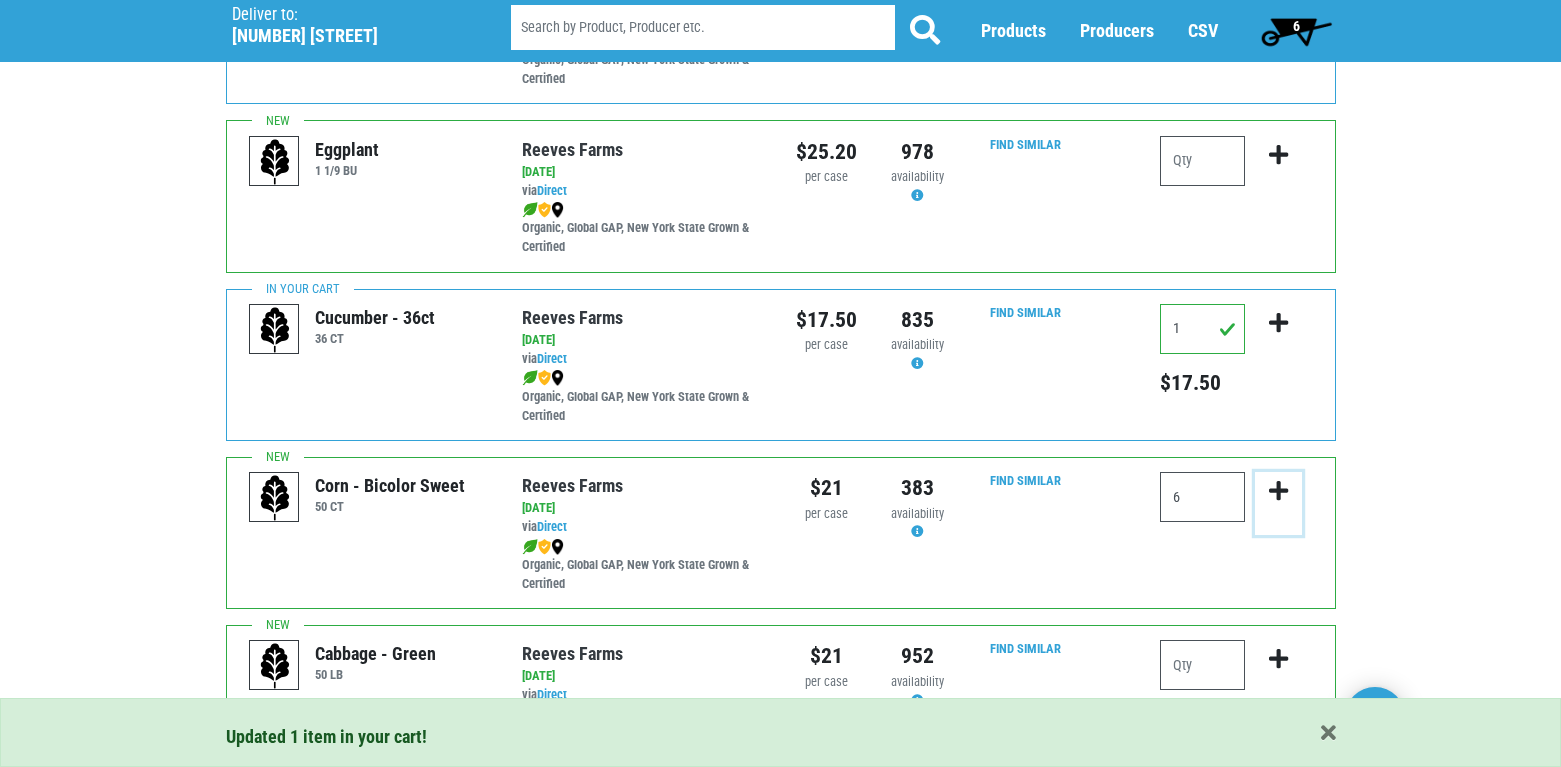 click at bounding box center (1278, 491) 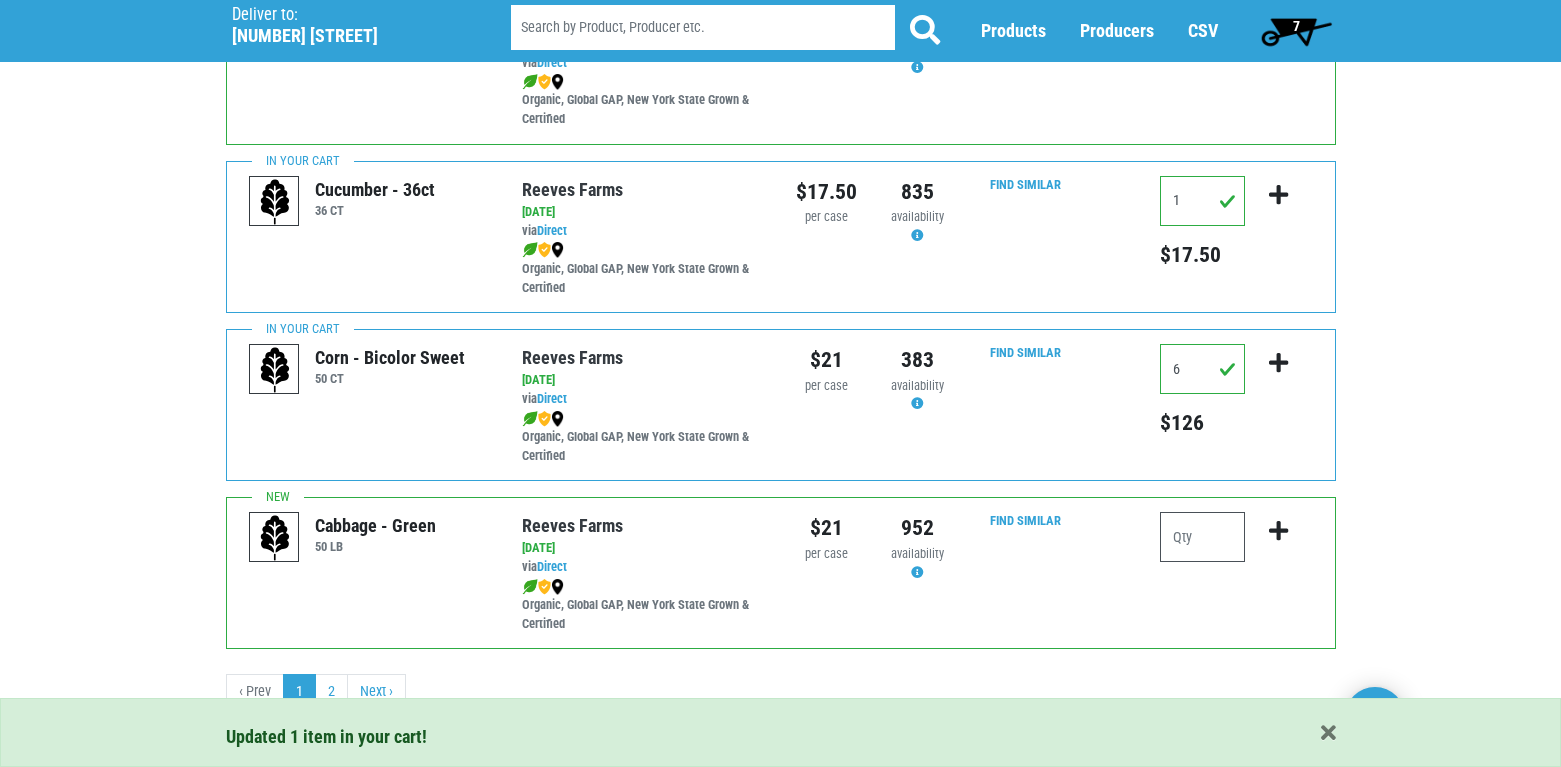 scroll, scrollTop: 2937, scrollLeft: 0, axis: vertical 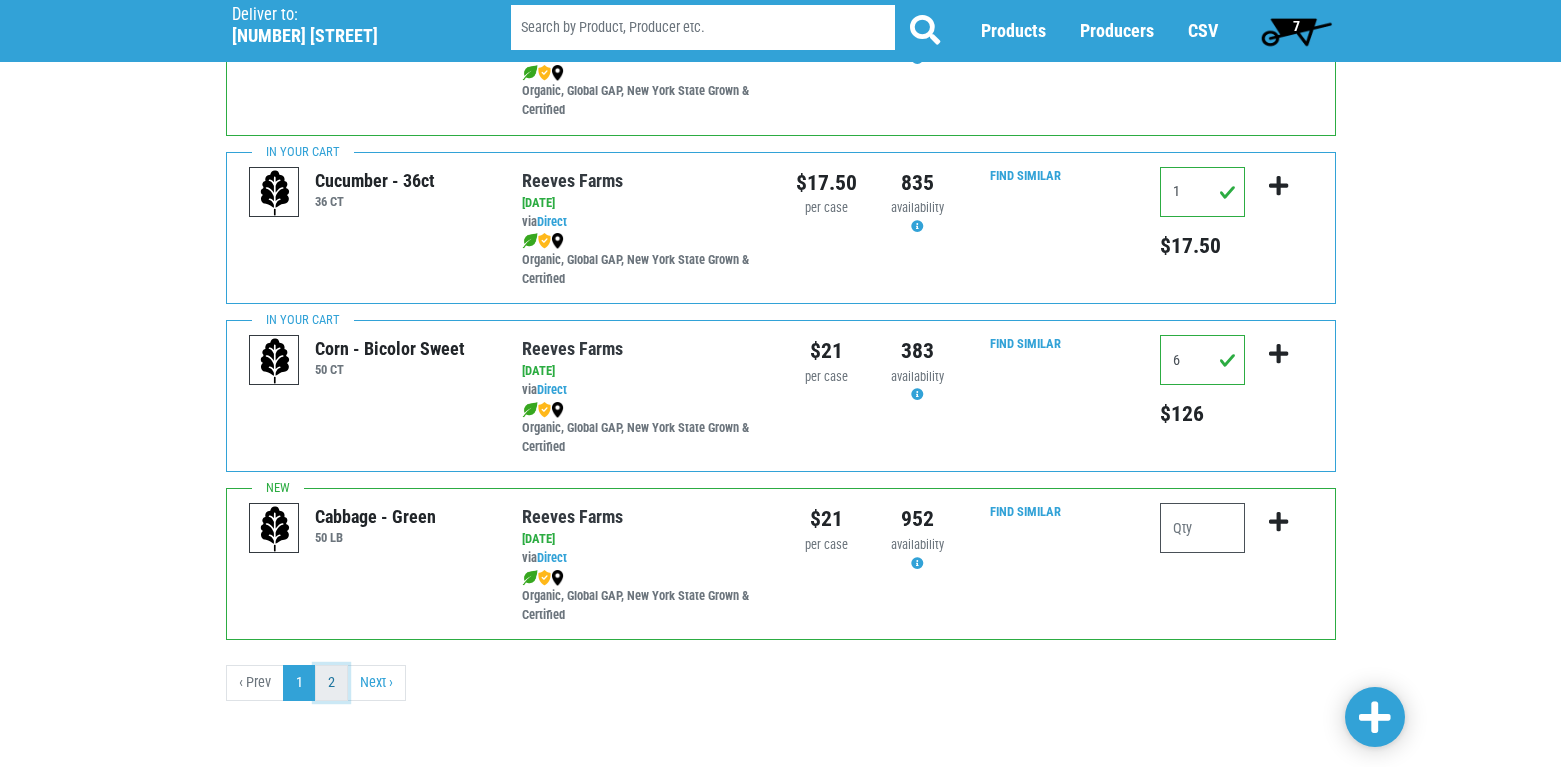 click on "2" at bounding box center (331, 683) 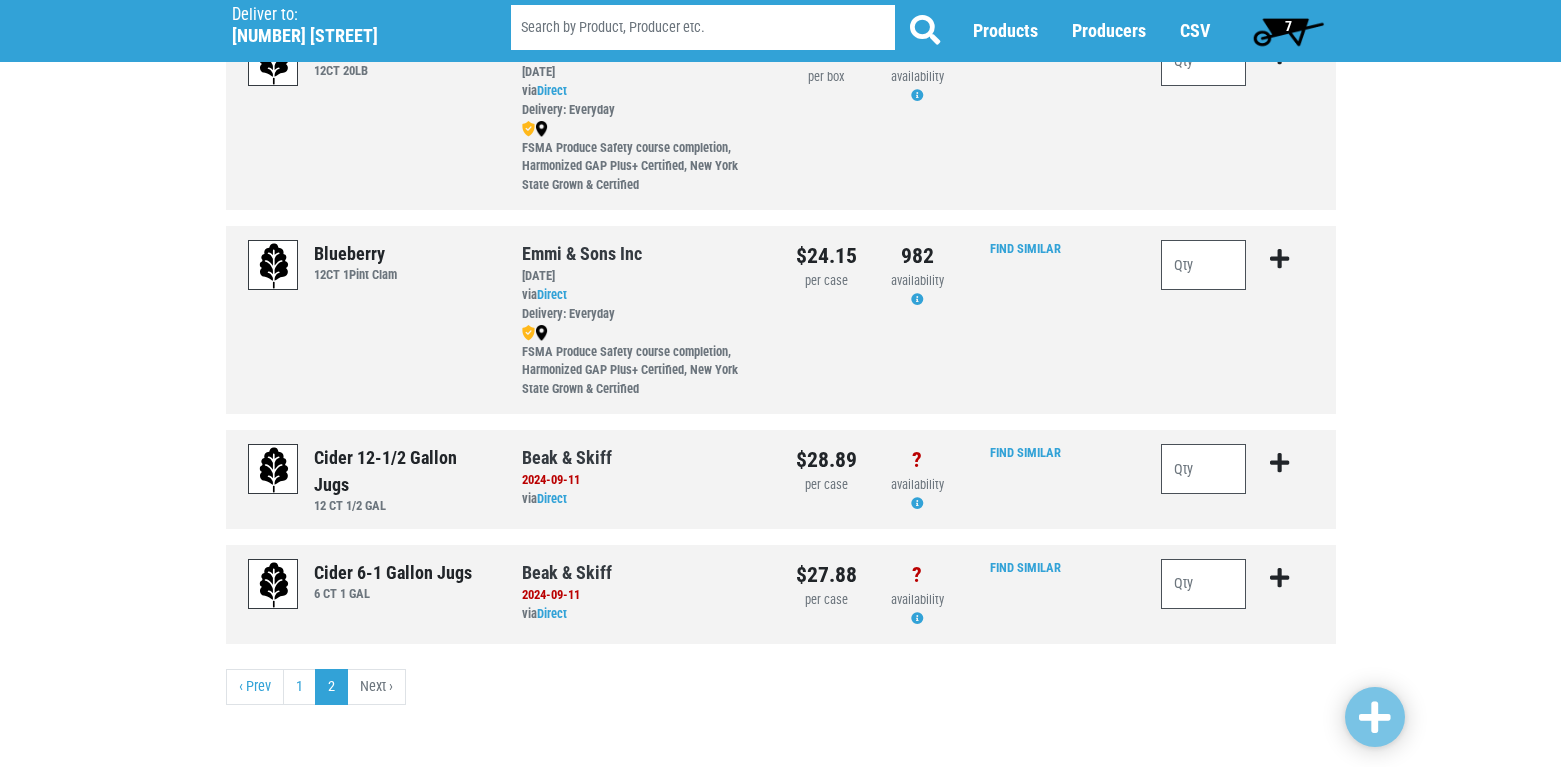 scroll, scrollTop: 415, scrollLeft: 0, axis: vertical 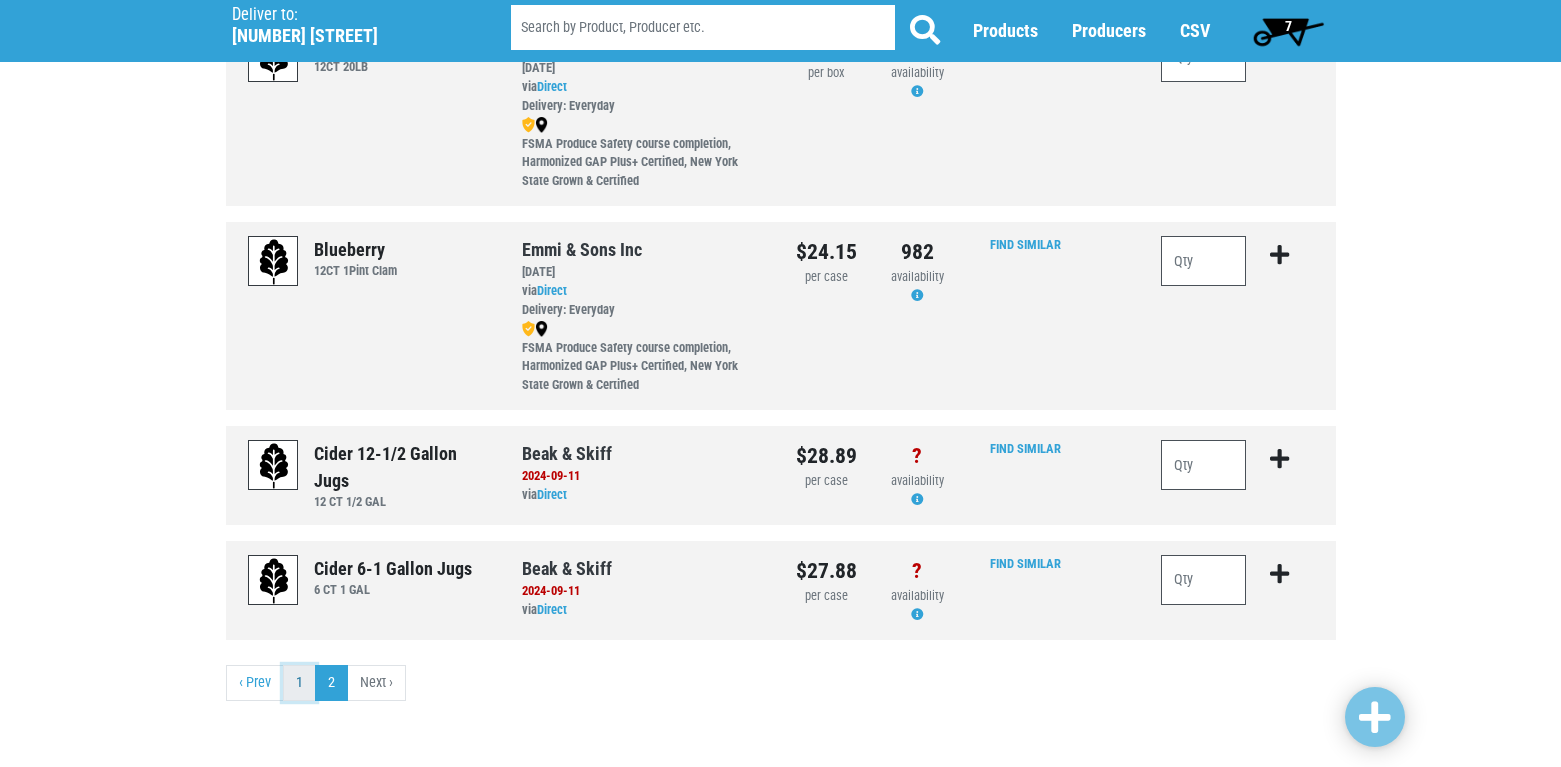 click on "1" at bounding box center [299, 683] 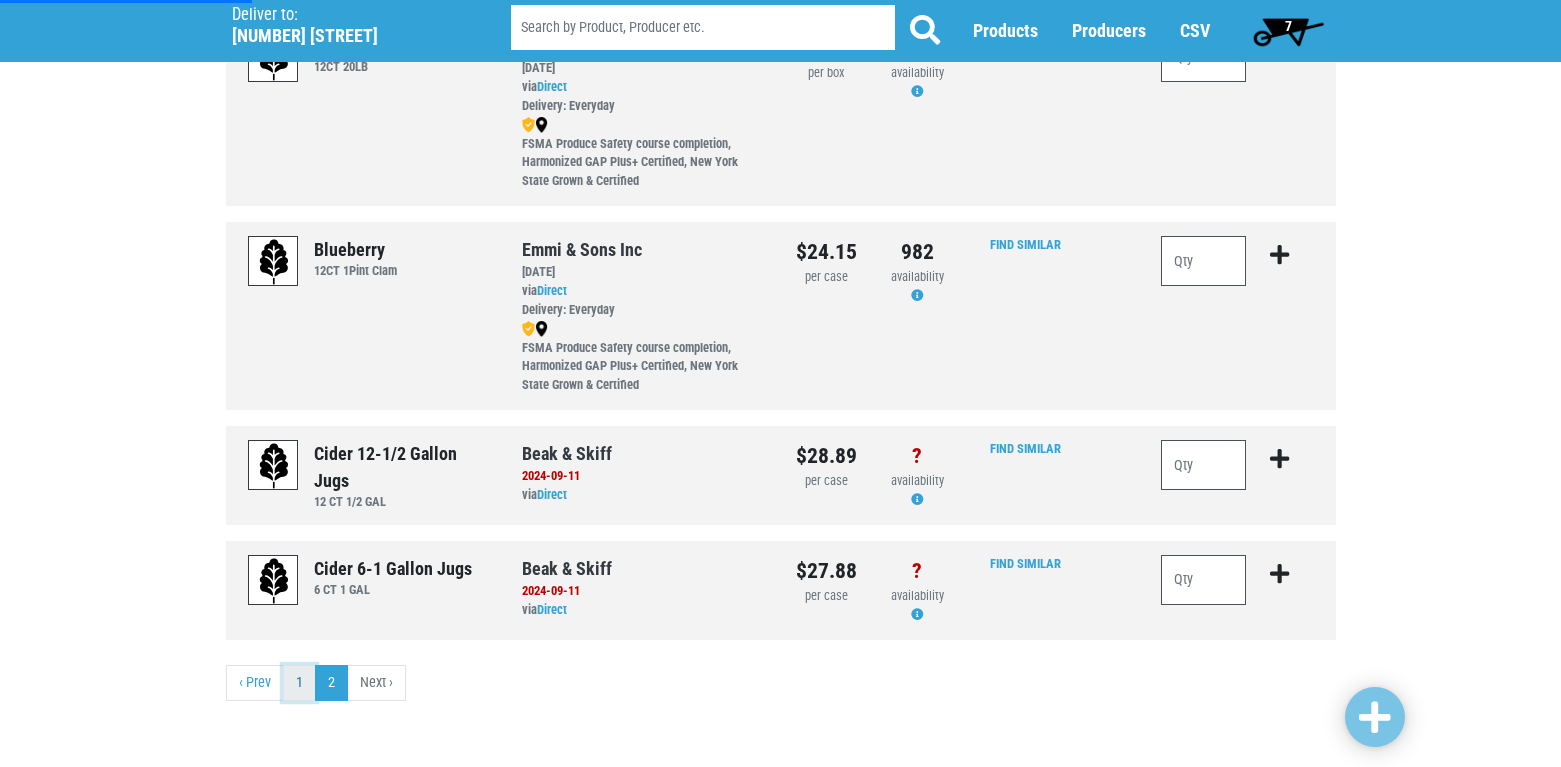 click on "1" at bounding box center [299, 683] 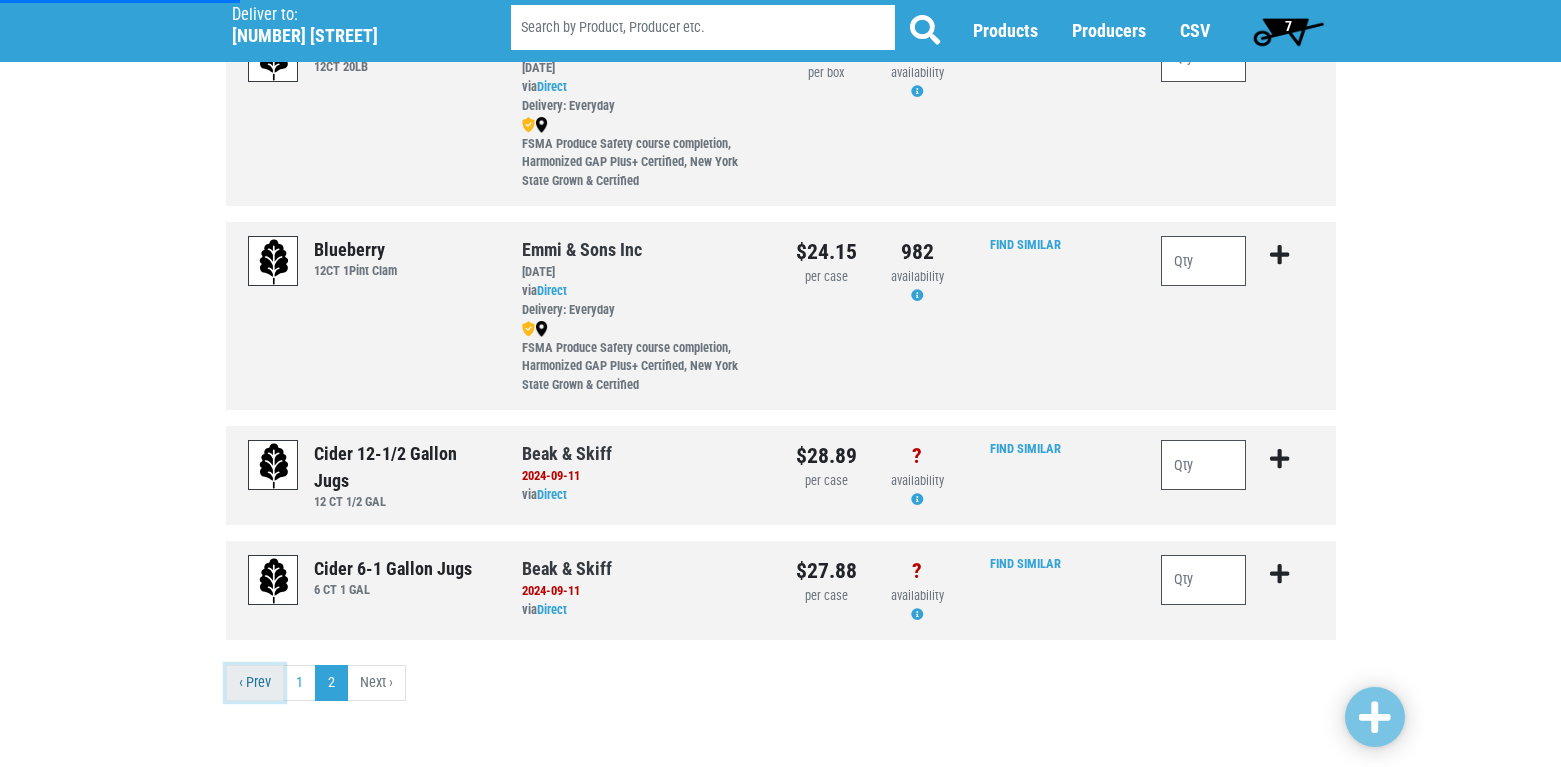 click on "‹ Prev" at bounding box center [255, 683] 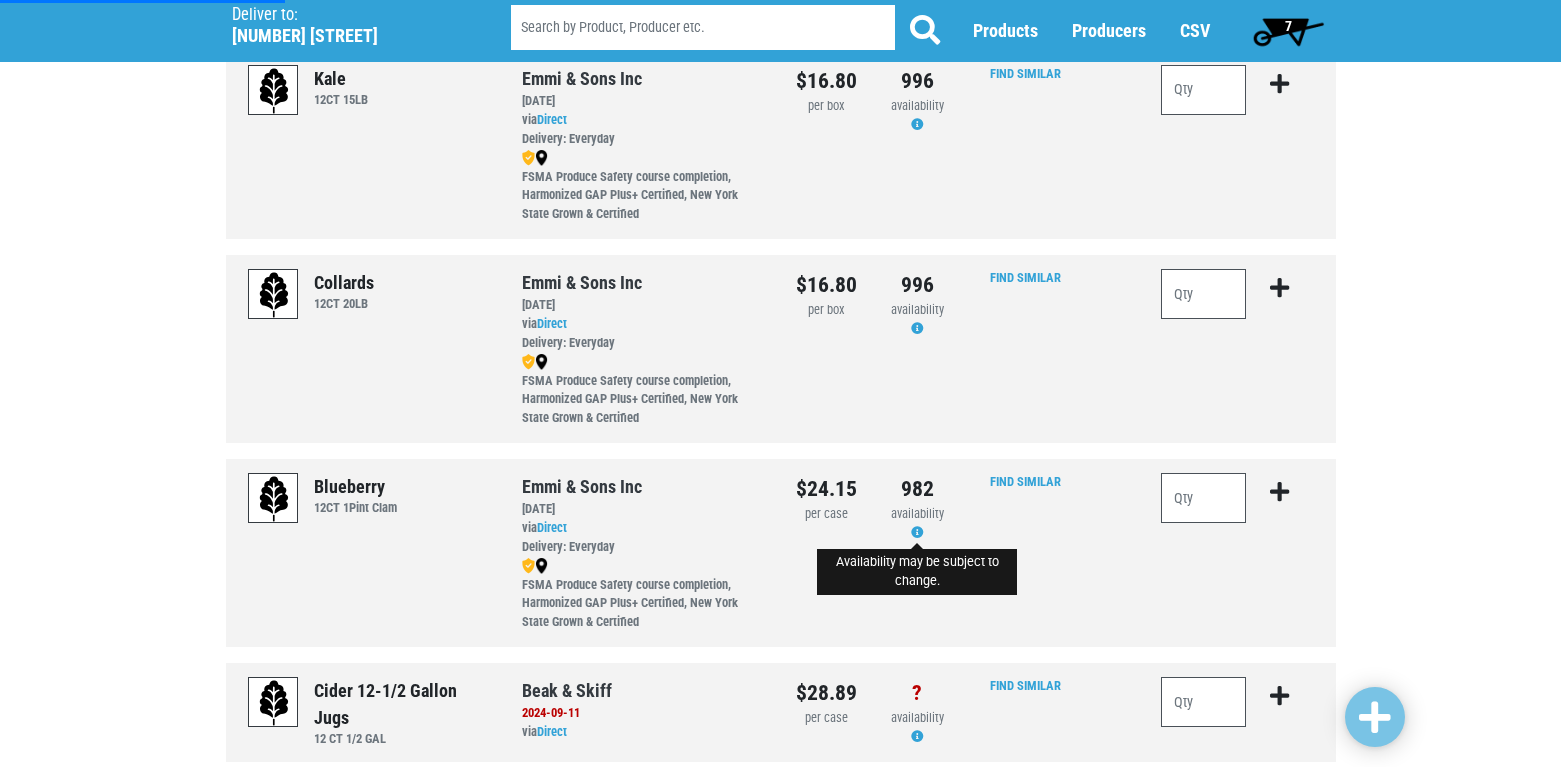 scroll, scrollTop: 0, scrollLeft: 0, axis: both 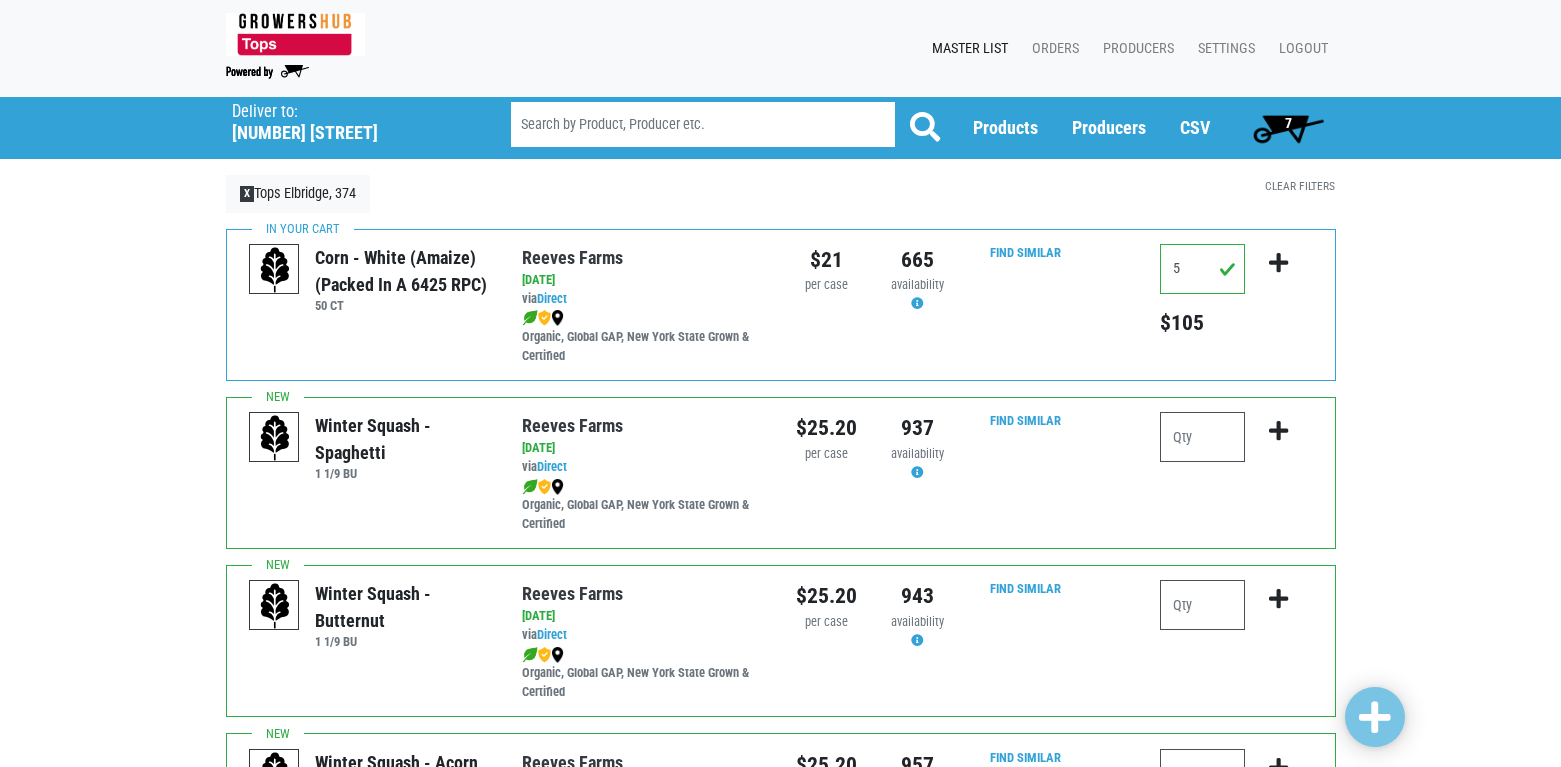 click on "7" at bounding box center (1288, 128) 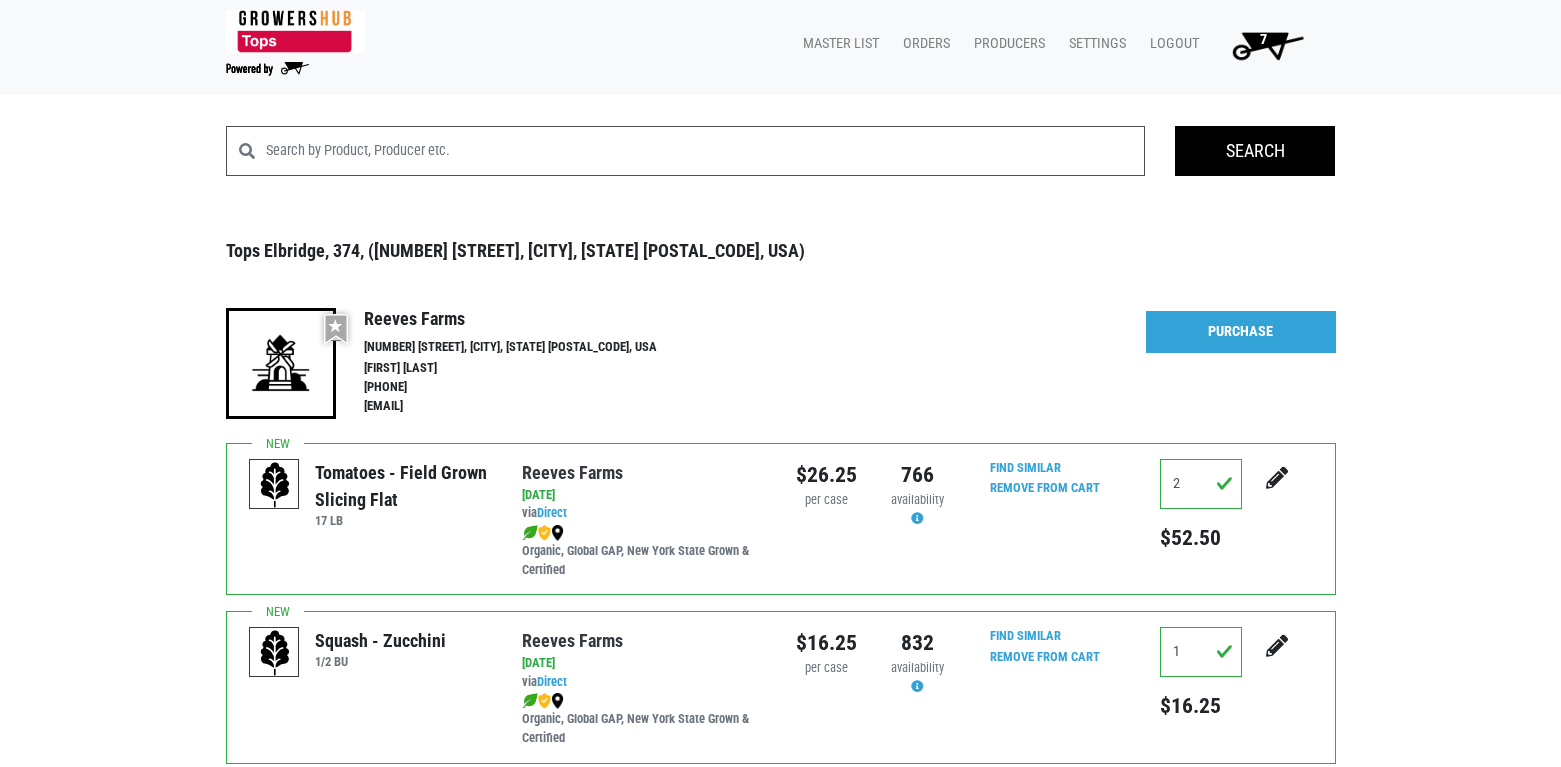 scroll, scrollTop: 0, scrollLeft: 0, axis: both 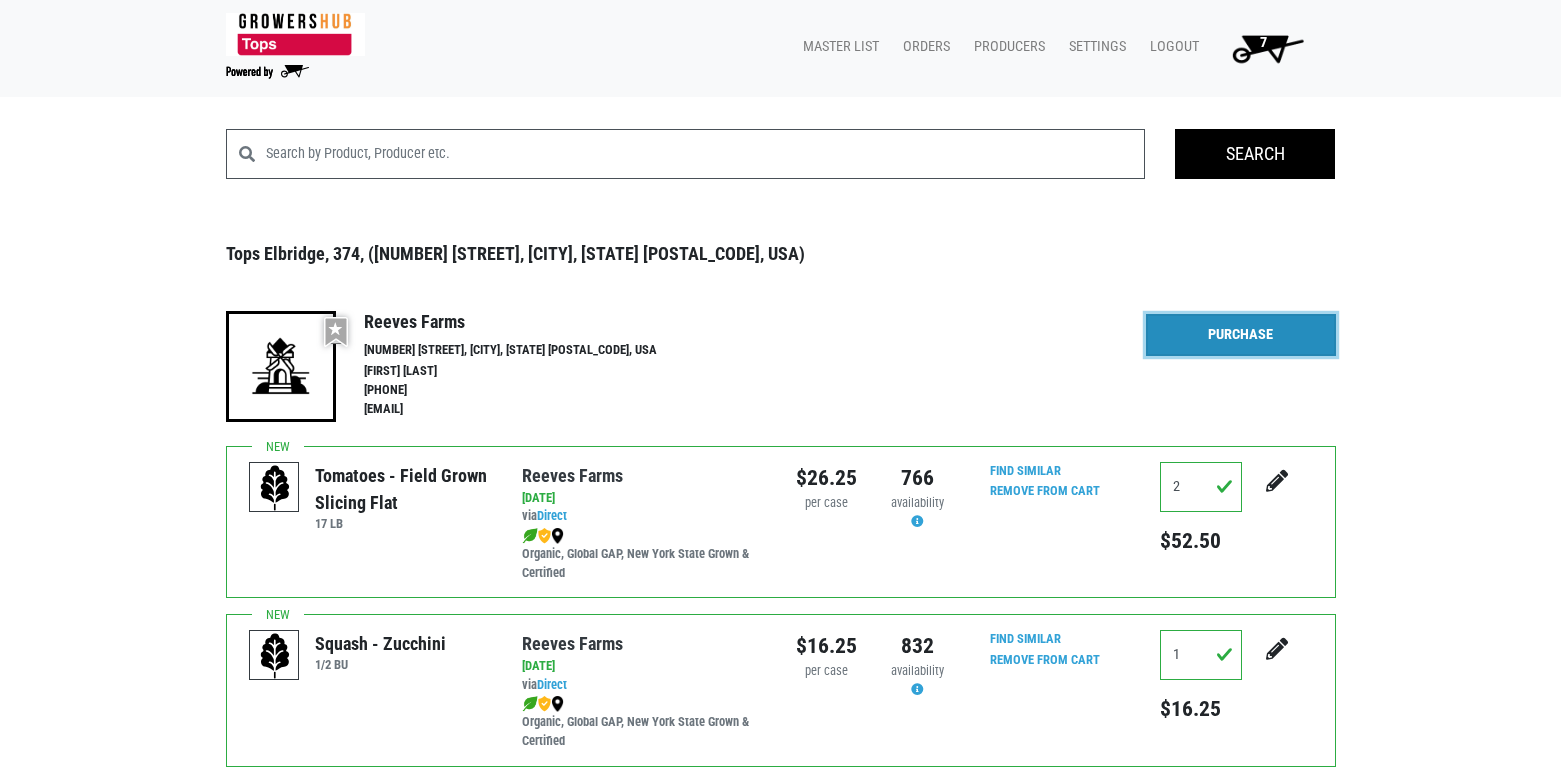click on "Purchase" at bounding box center (1241, 335) 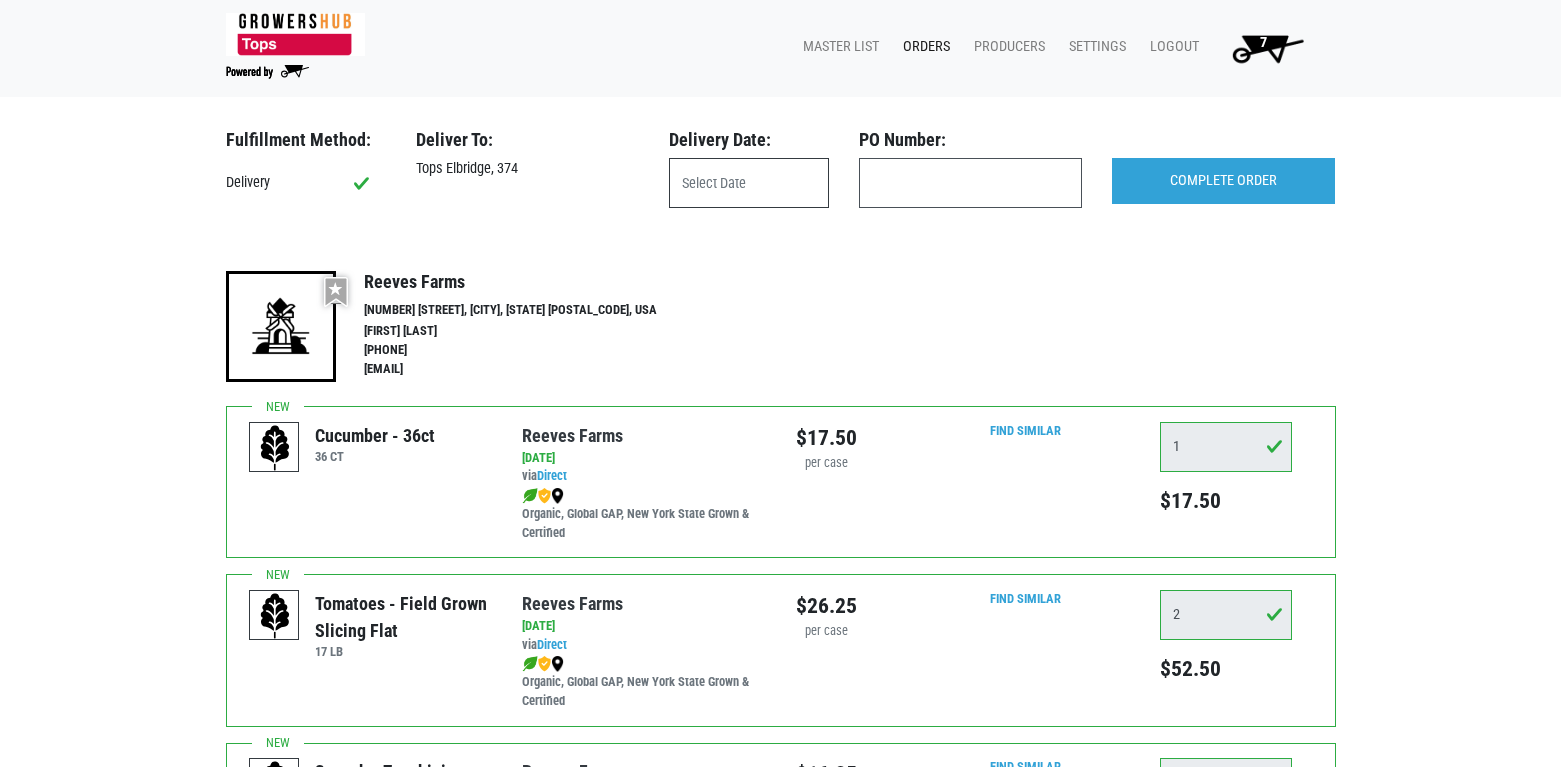 click at bounding box center [749, 183] 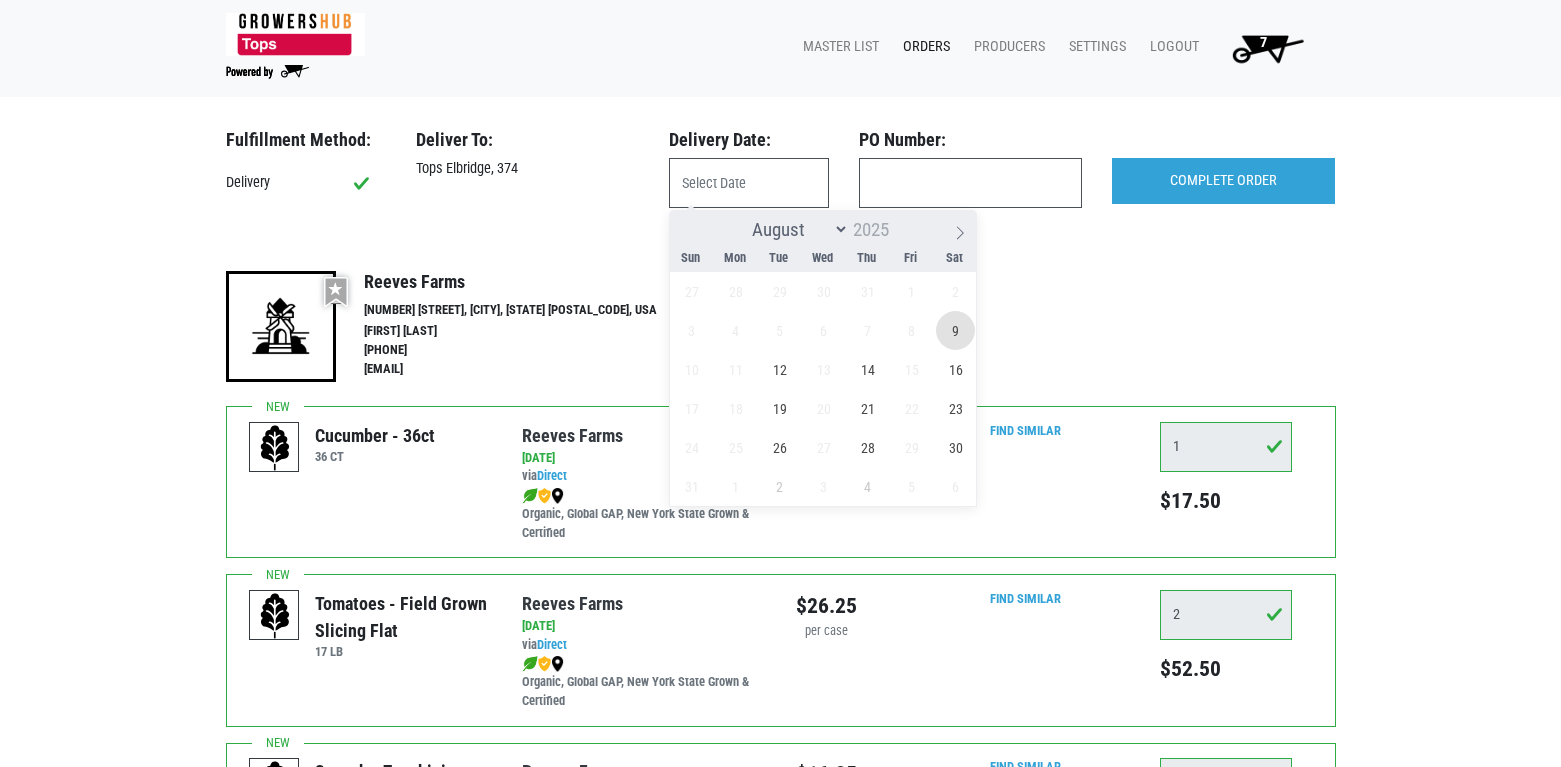 click on "9" at bounding box center (955, 330) 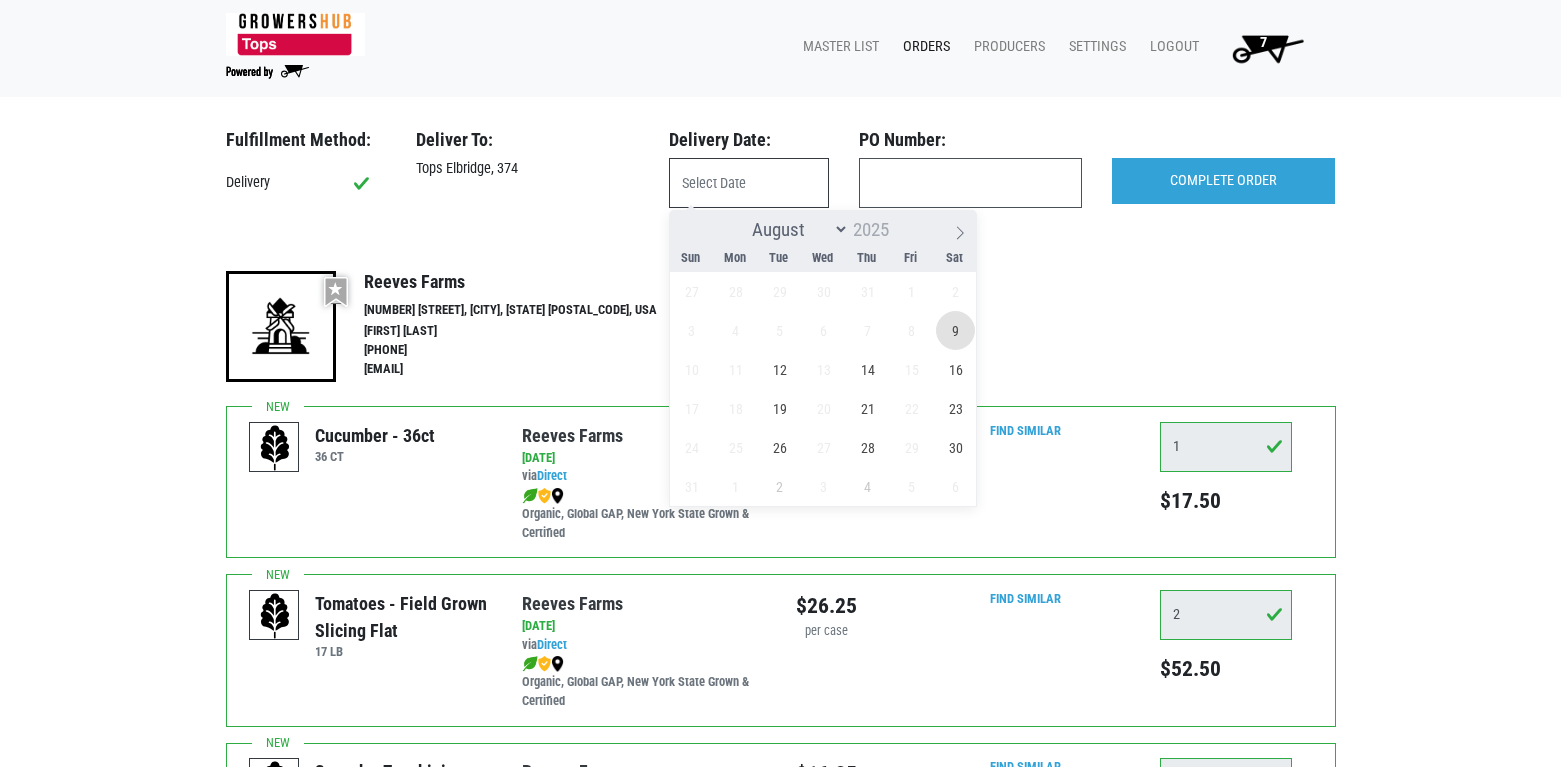 type on "[DATE]" 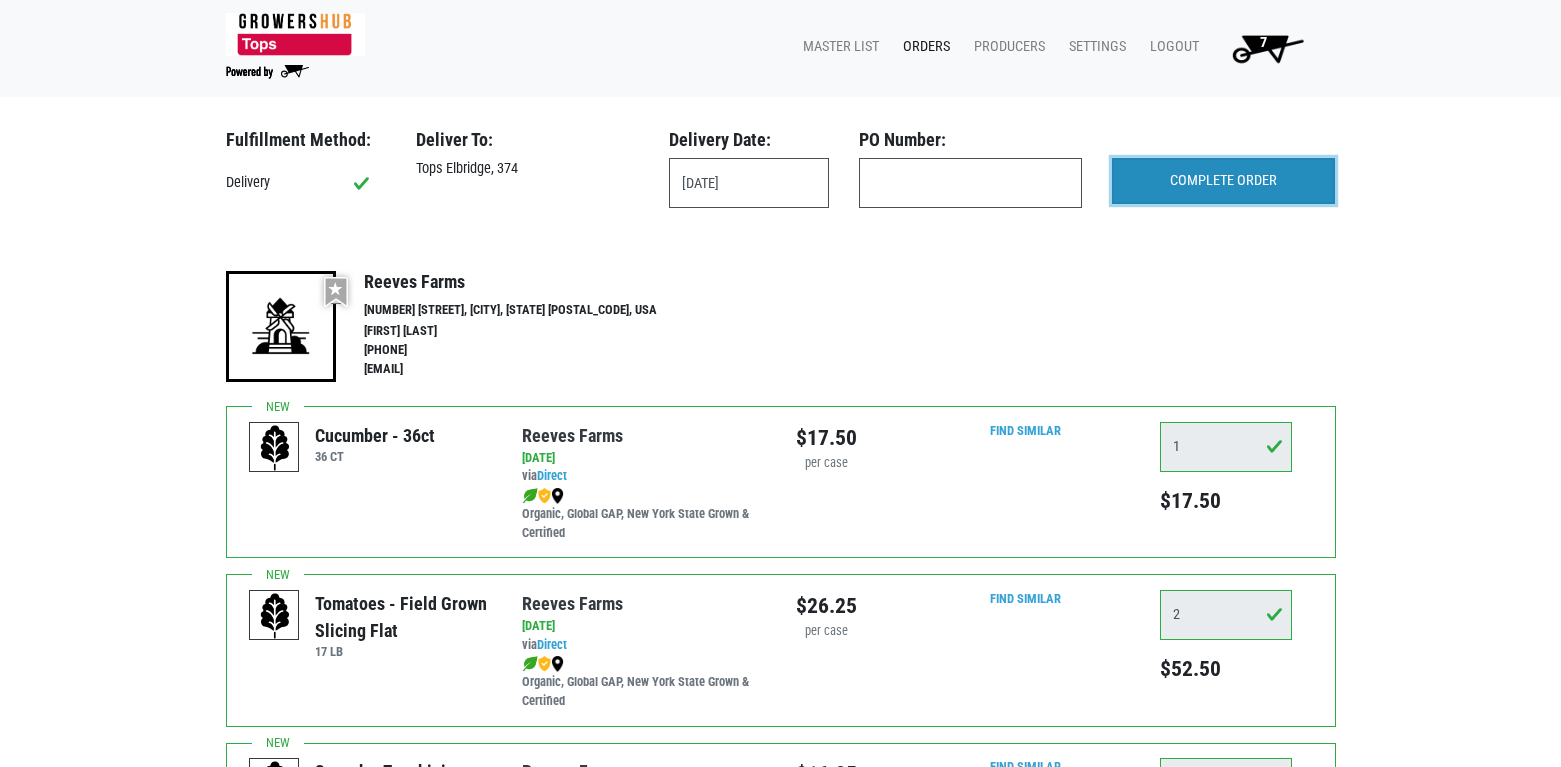 click on "COMPLETE ORDER" at bounding box center [1223, 181] 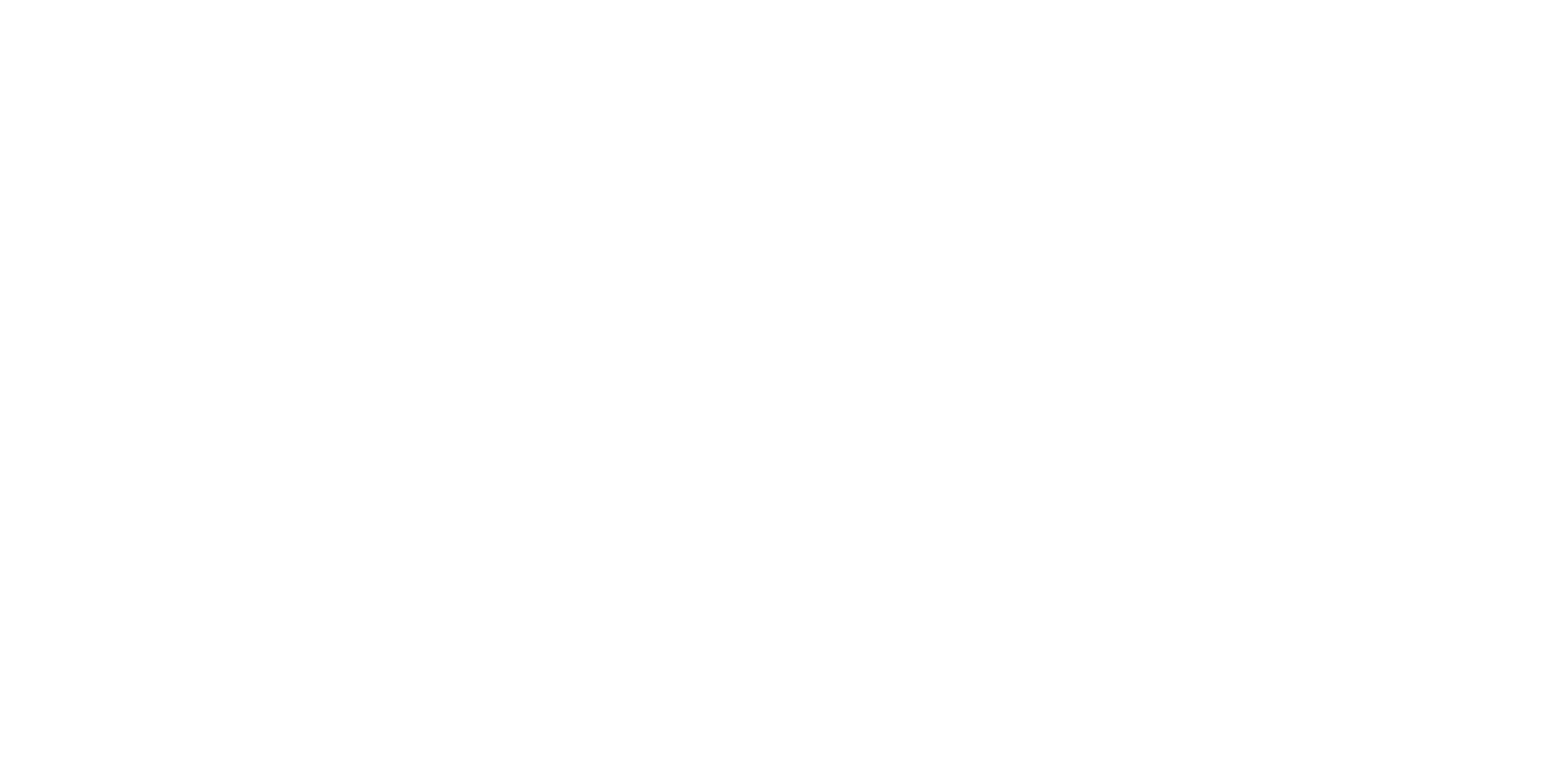 scroll, scrollTop: 0, scrollLeft: 0, axis: both 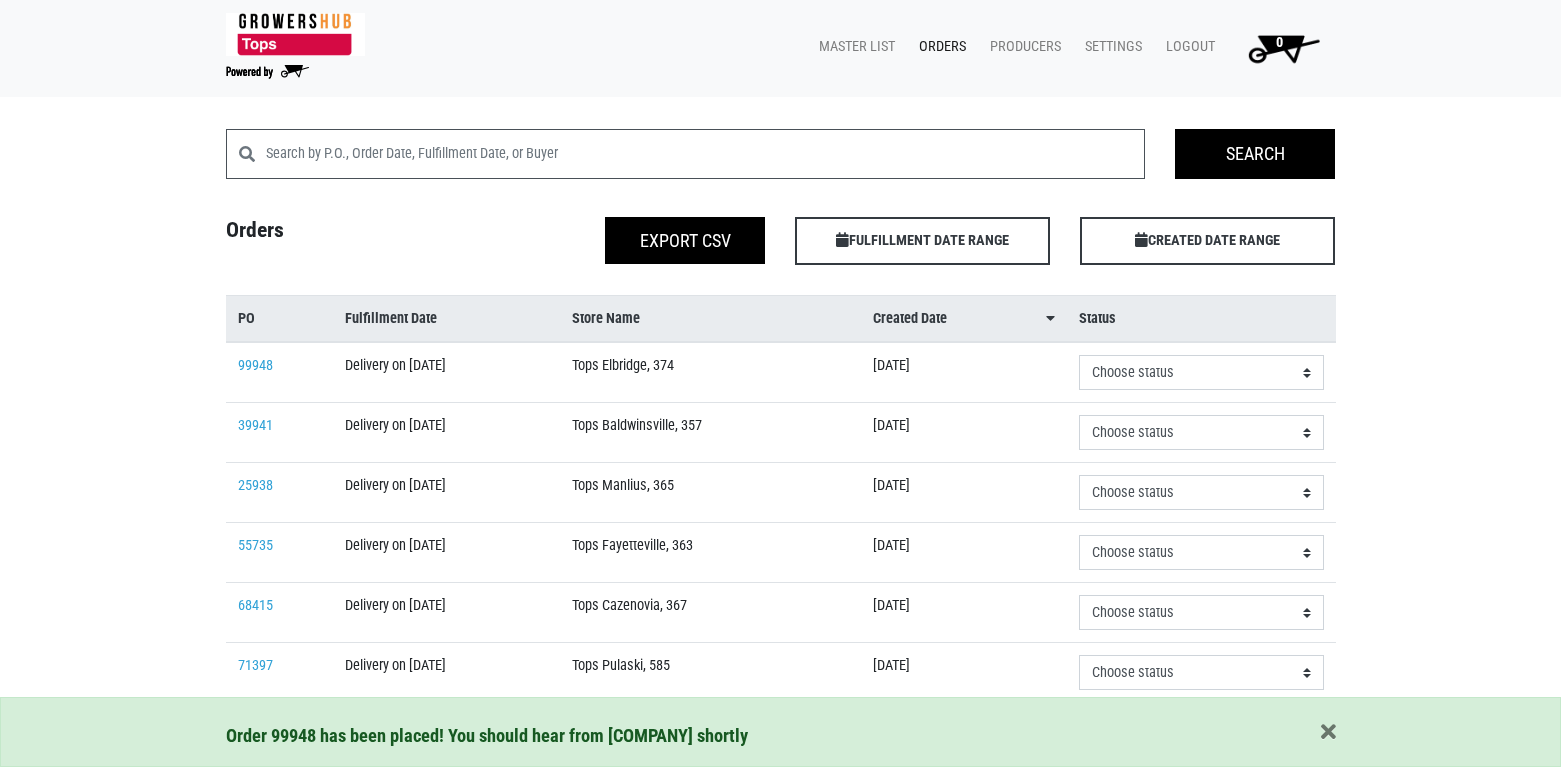 click on "Order 99948 has been placed! You should hear from Reeves Farms shortly" at bounding box center (781, 736) 